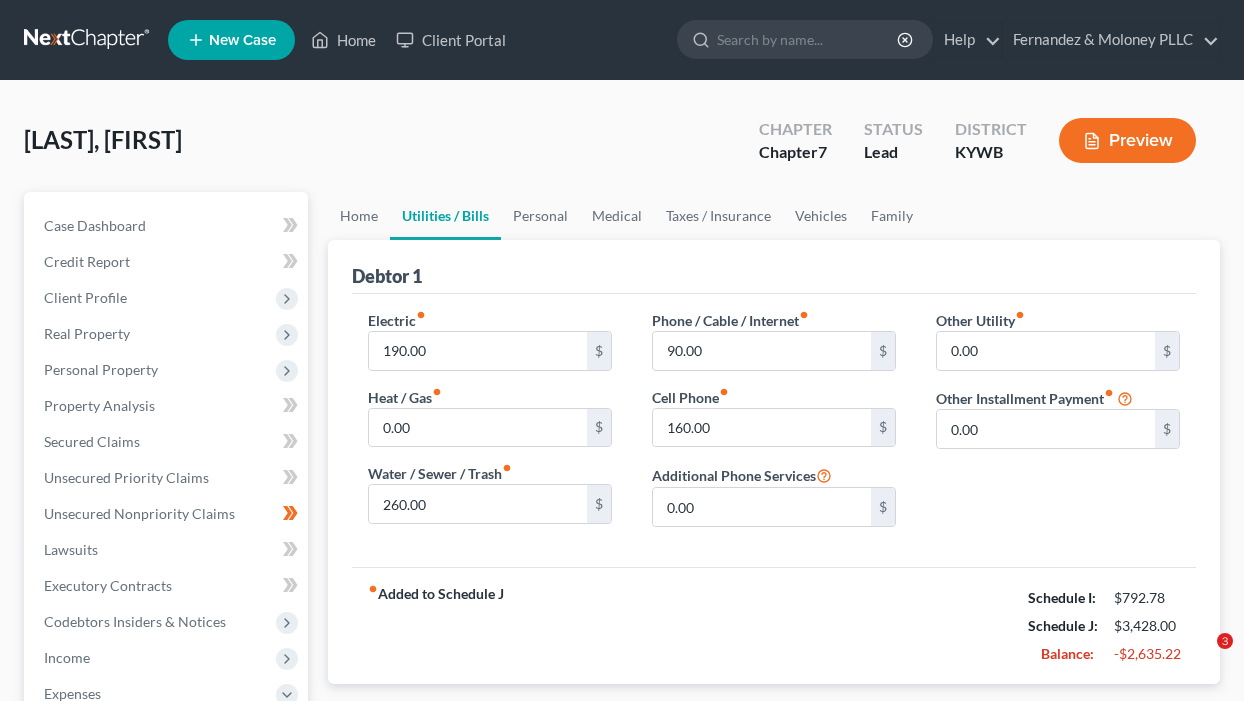 scroll, scrollTop: 0, scrollLeft: 0, axis: both 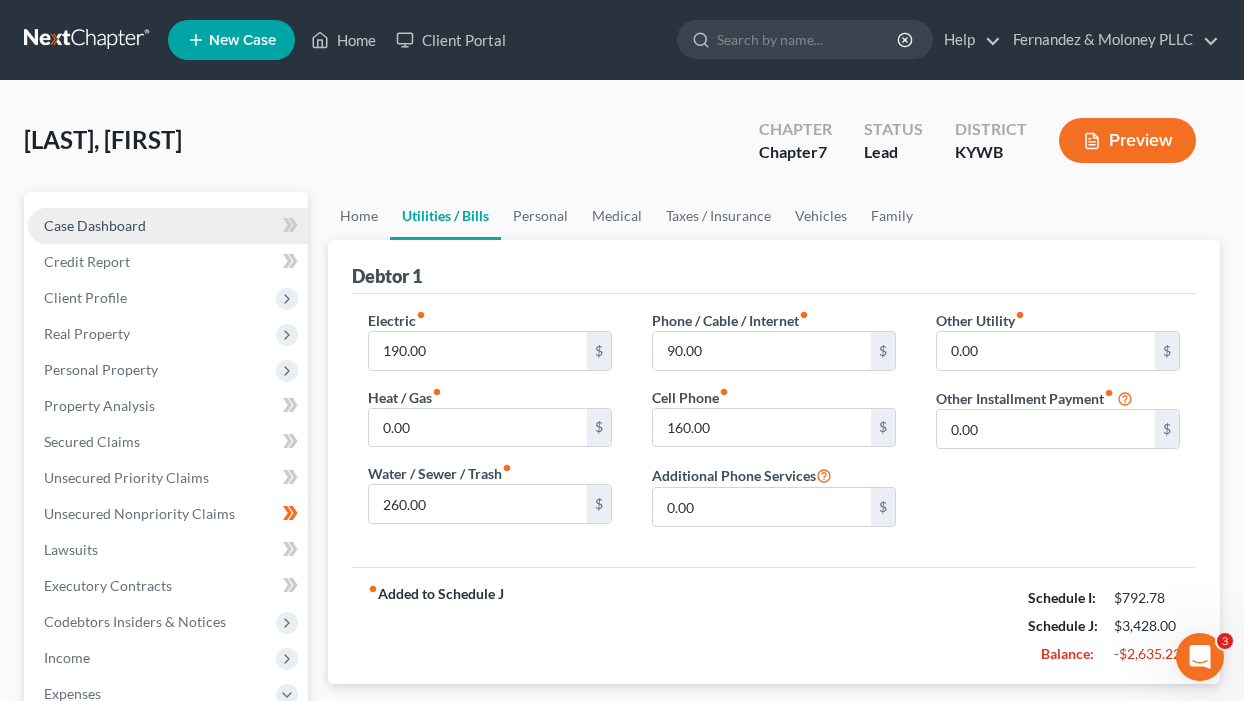 click on "Case Dashboard" at bounding box center [95, 225] 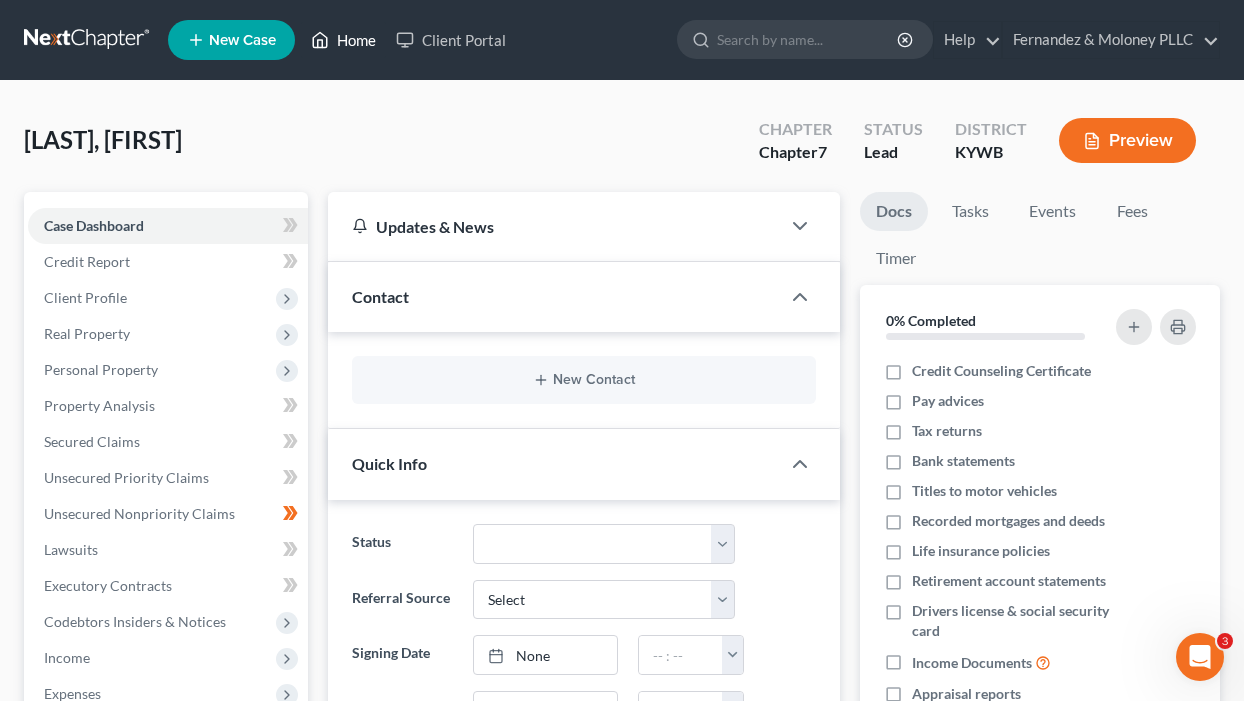 click on "Home" at bounding box center [343, 40] 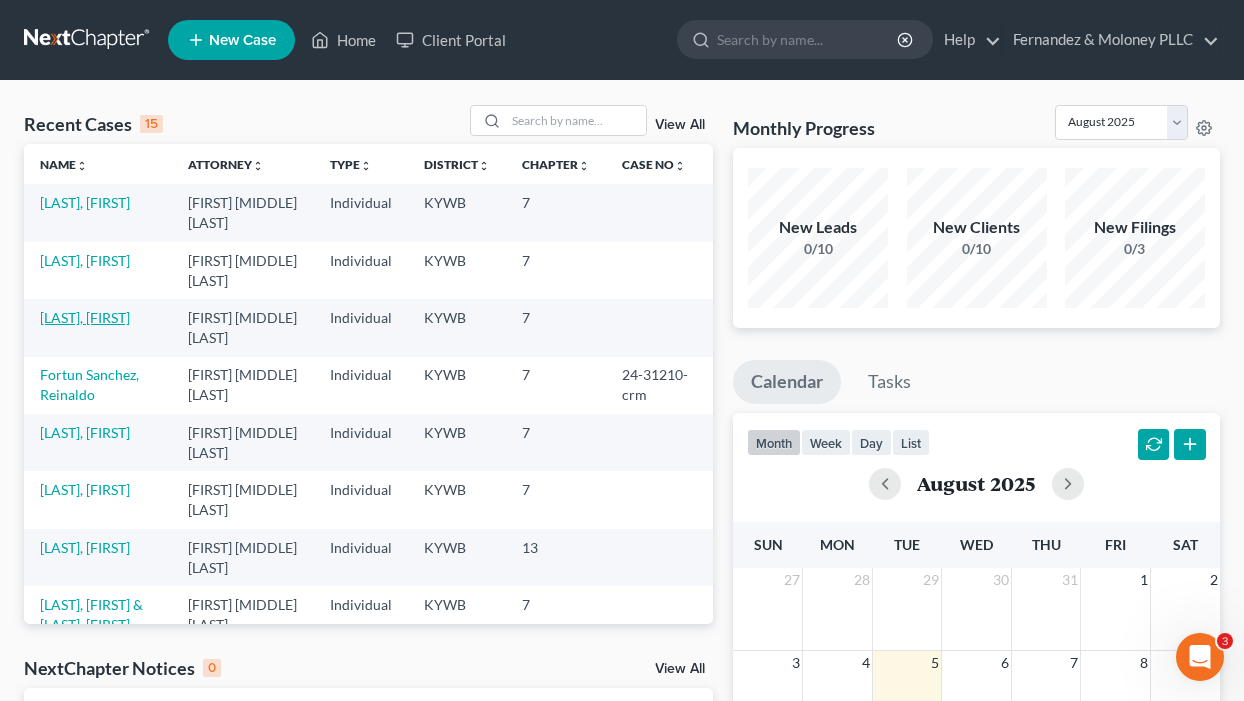 click on "[LAST], [FIRST]" at bounding box center (85, 317) 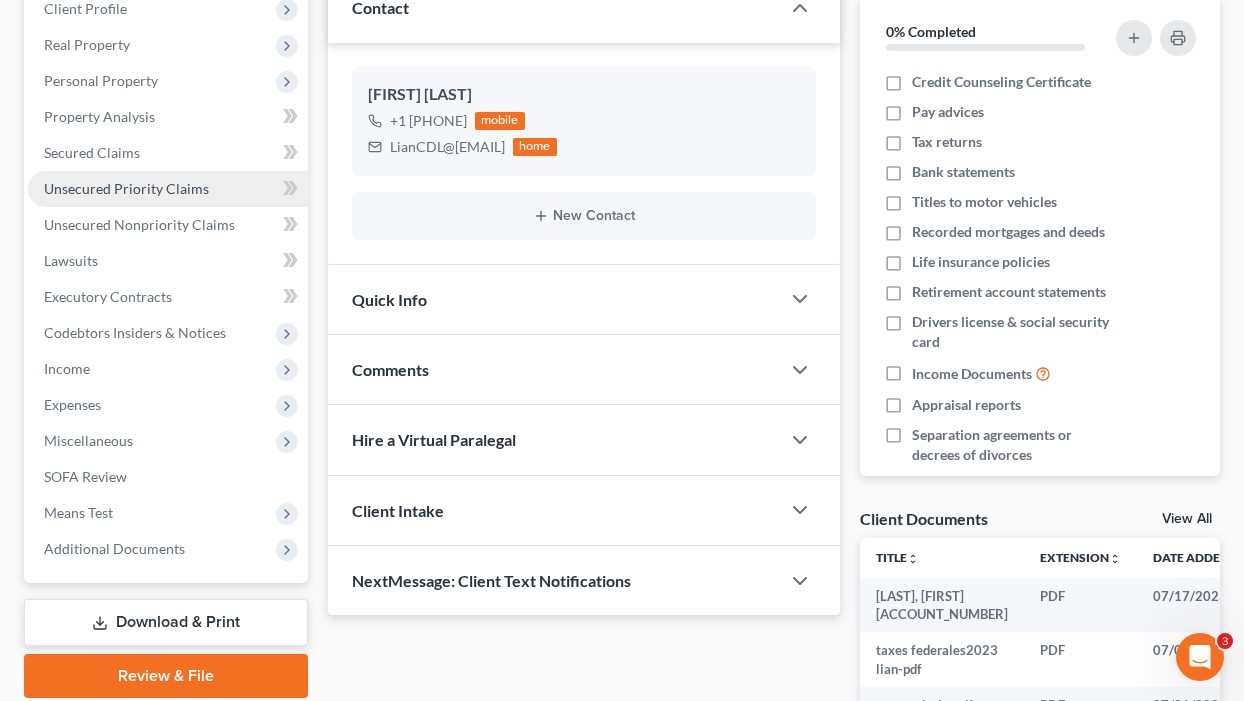 scroll, scrollTop: 300, scrollLeft: 0, axis: vertical 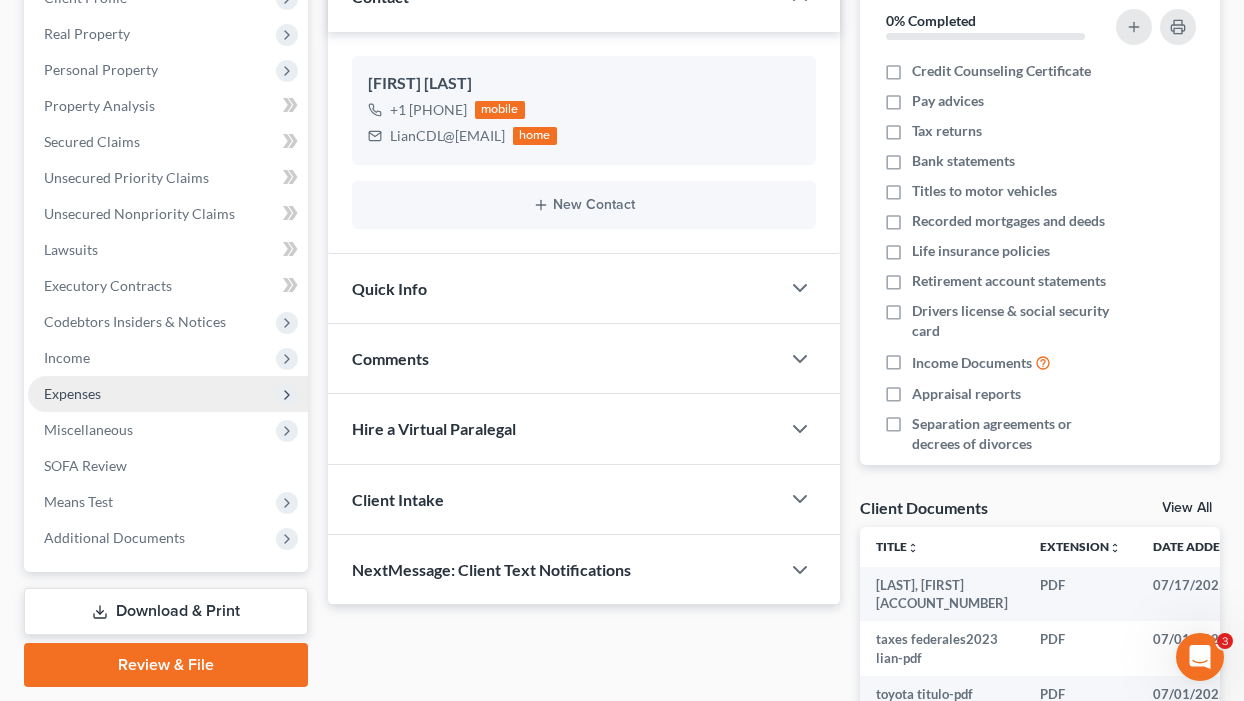 click on "Expenses" at bounding box center (72, 393) 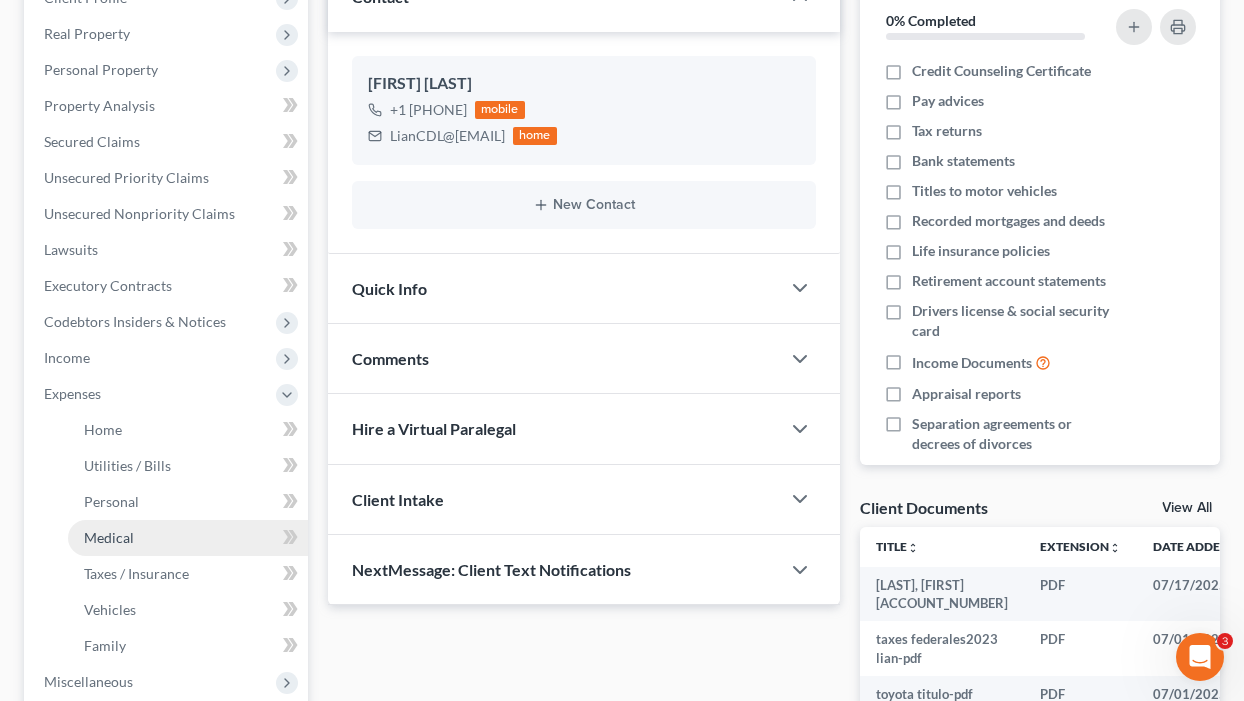 click on "Medical" at bounding box center [188, 538] 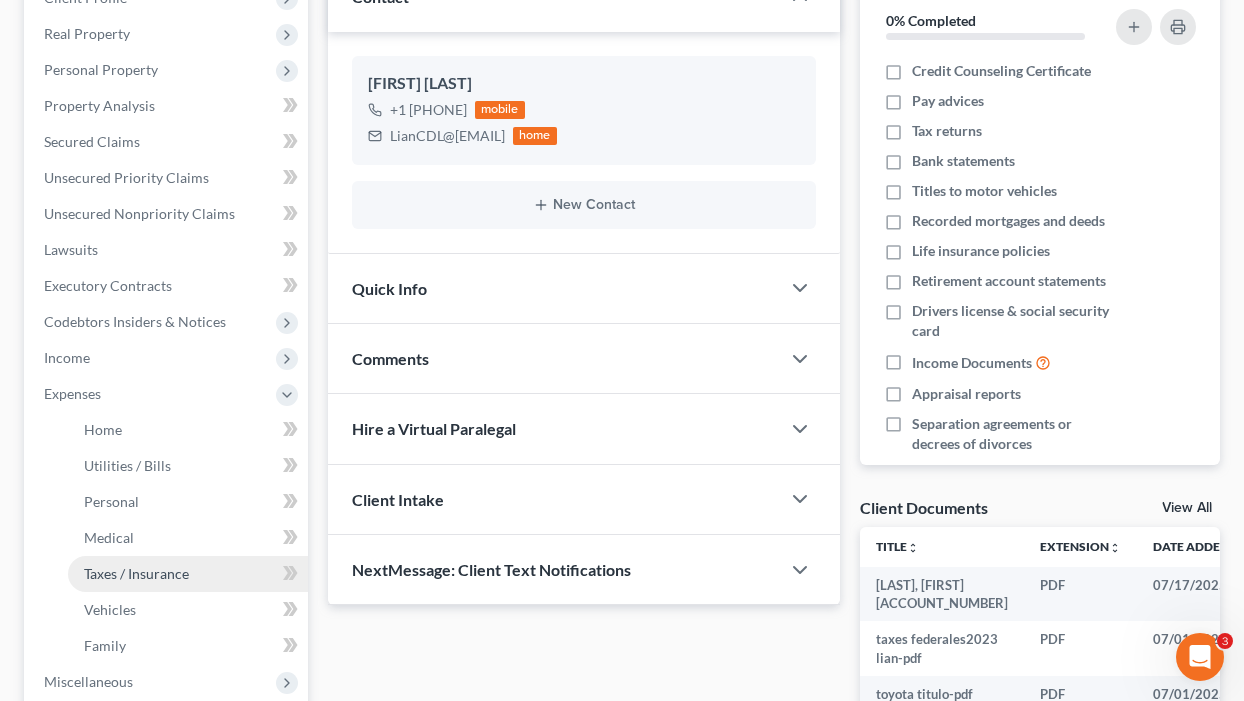 click on "Taxes / Insurance" at bounding box center [136, 573] 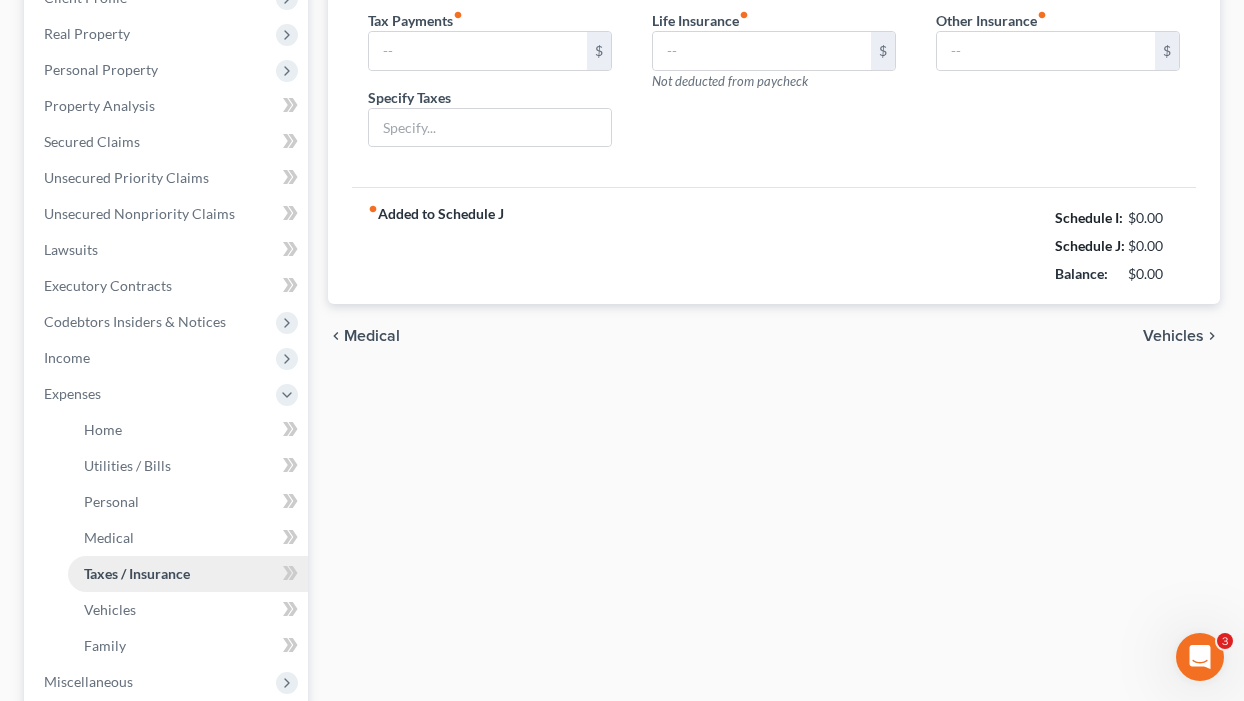 type on "175.00" 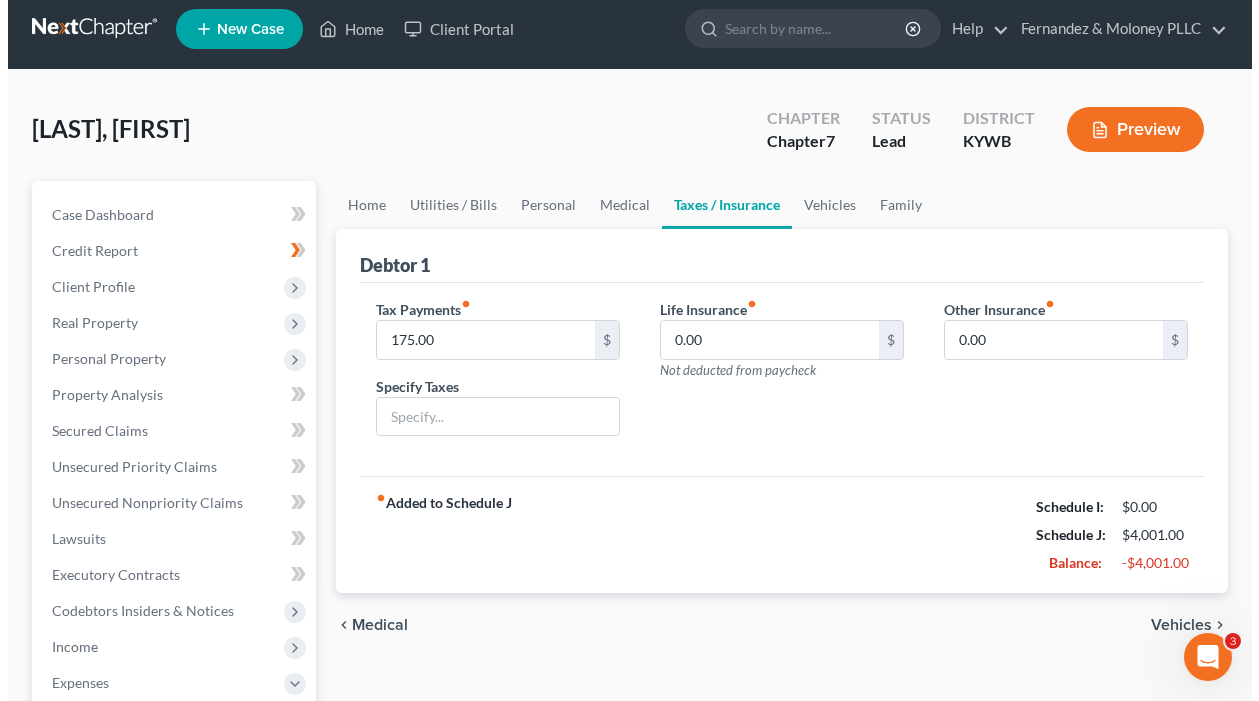 scroll, scrollTop: 0, scrollLeft: 0, axis: both 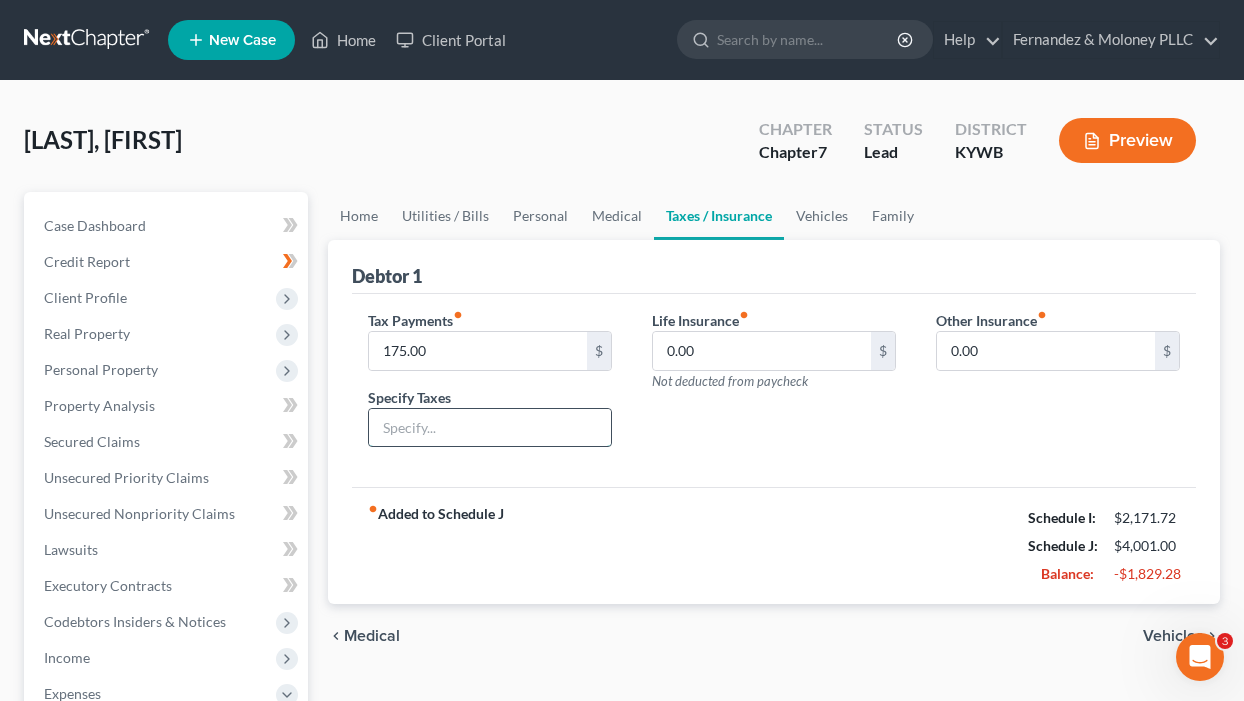 click at bounding box center (490, 428) 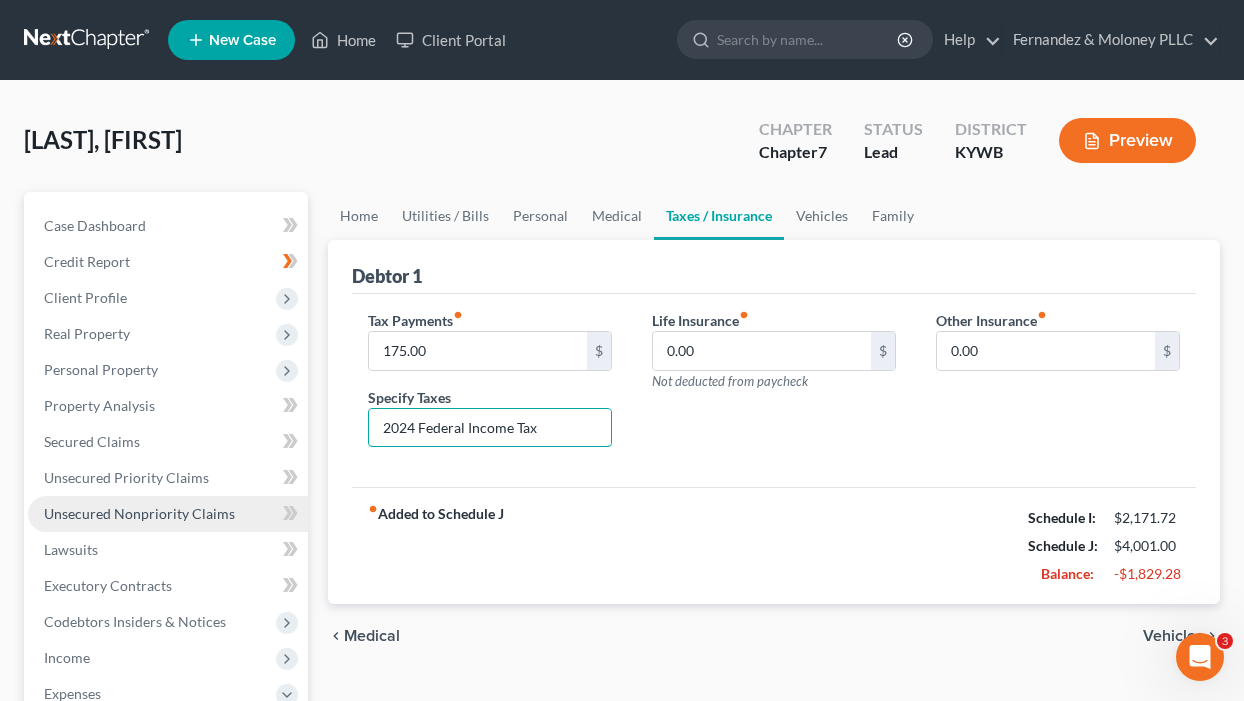 type on "2024 Federal Income Tax" 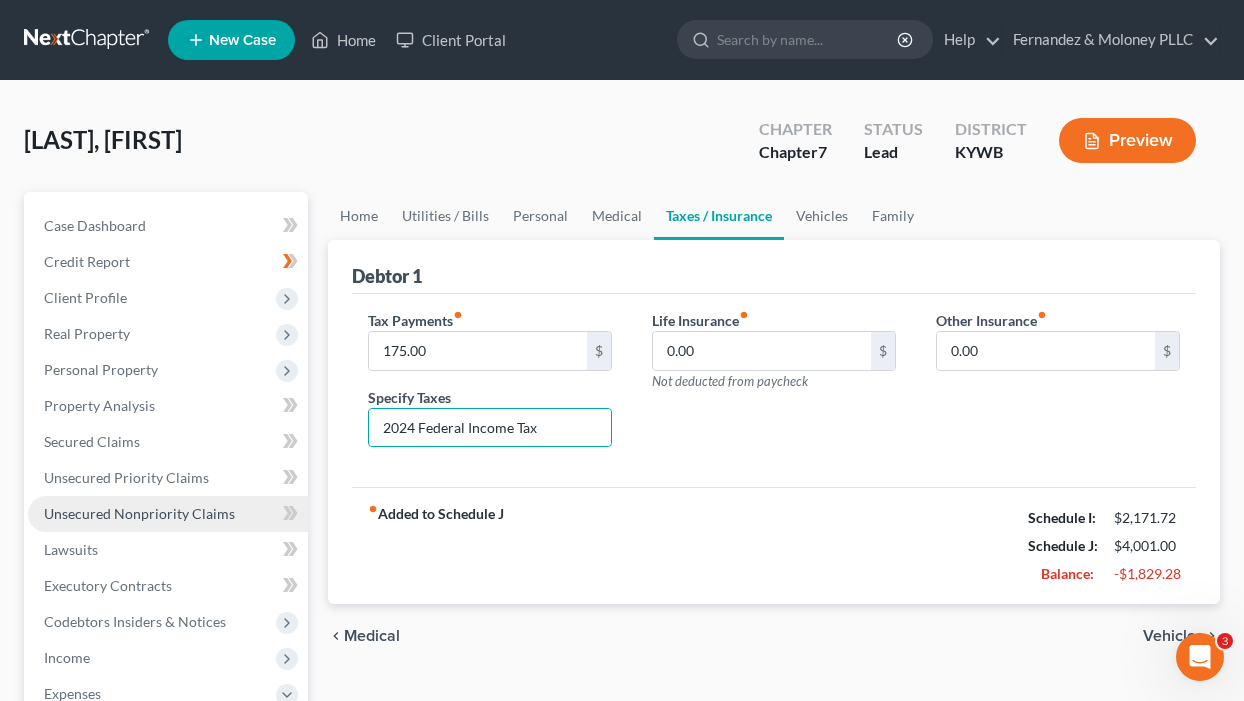 click on "Unsecured Nonpriority Claims" at bounding box center (139, 513) 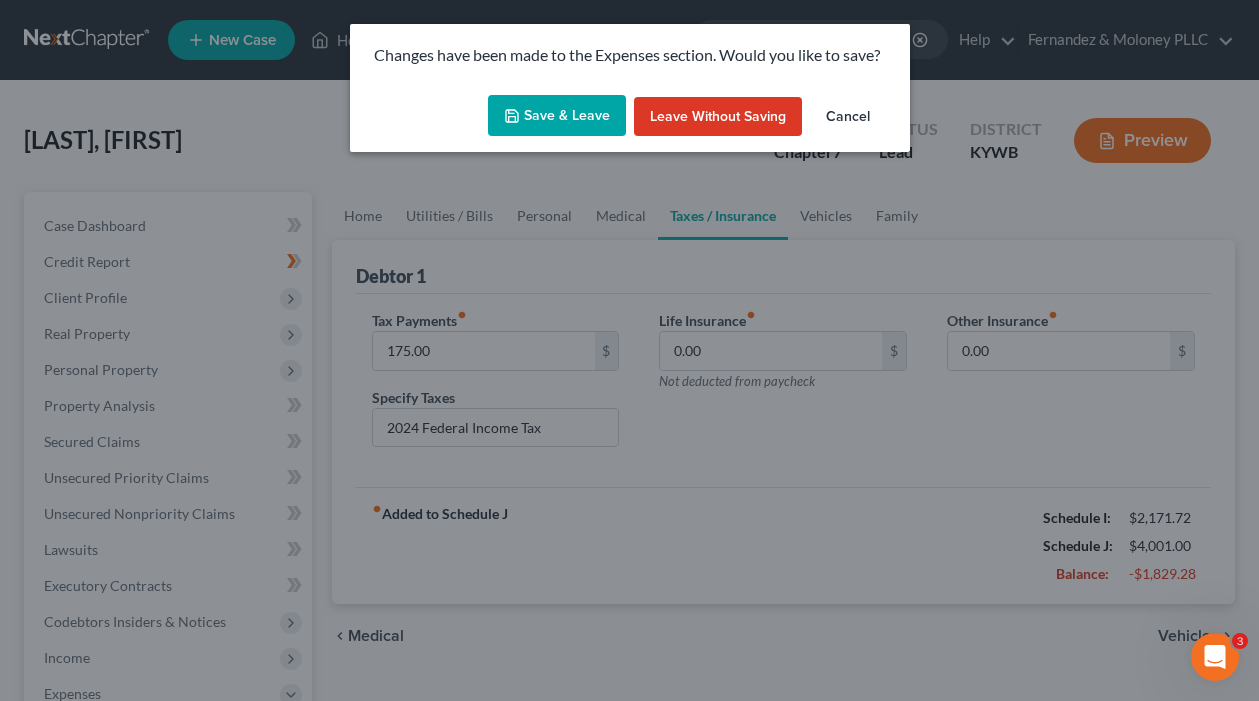 click on "Save & Leave" at bounding box center (557, 116) 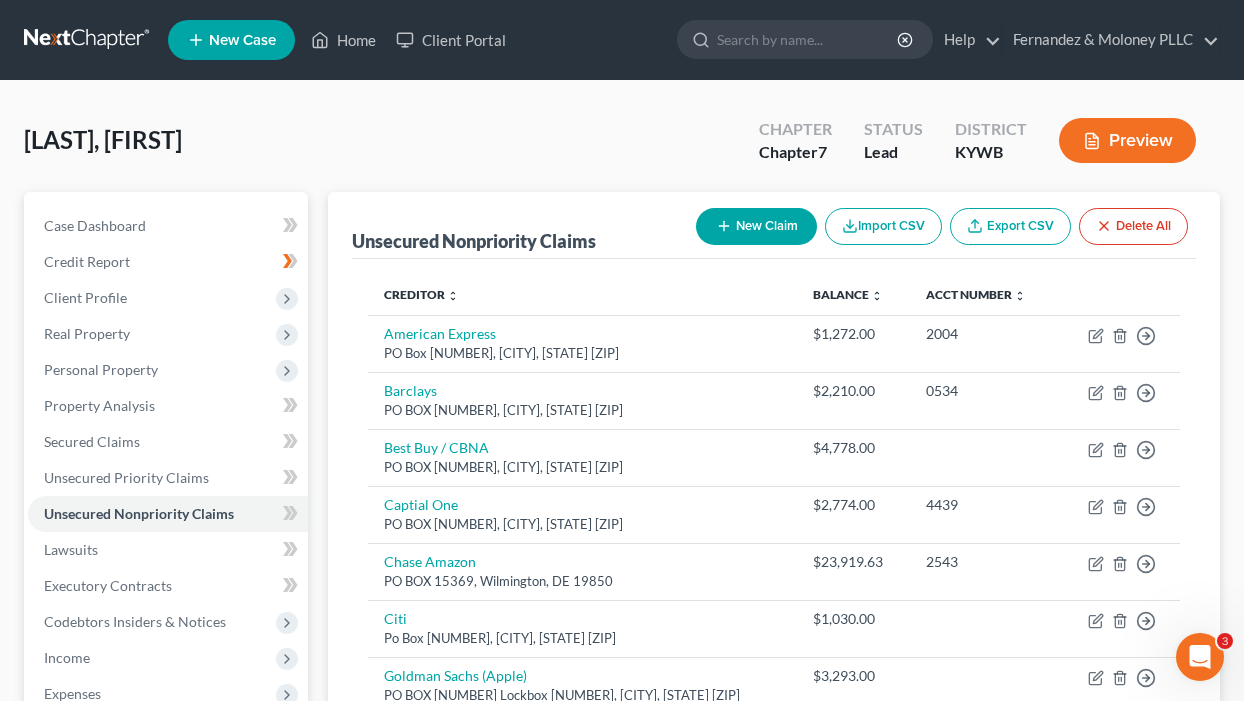 click on "New Claim" at bounding box center (756, 226) 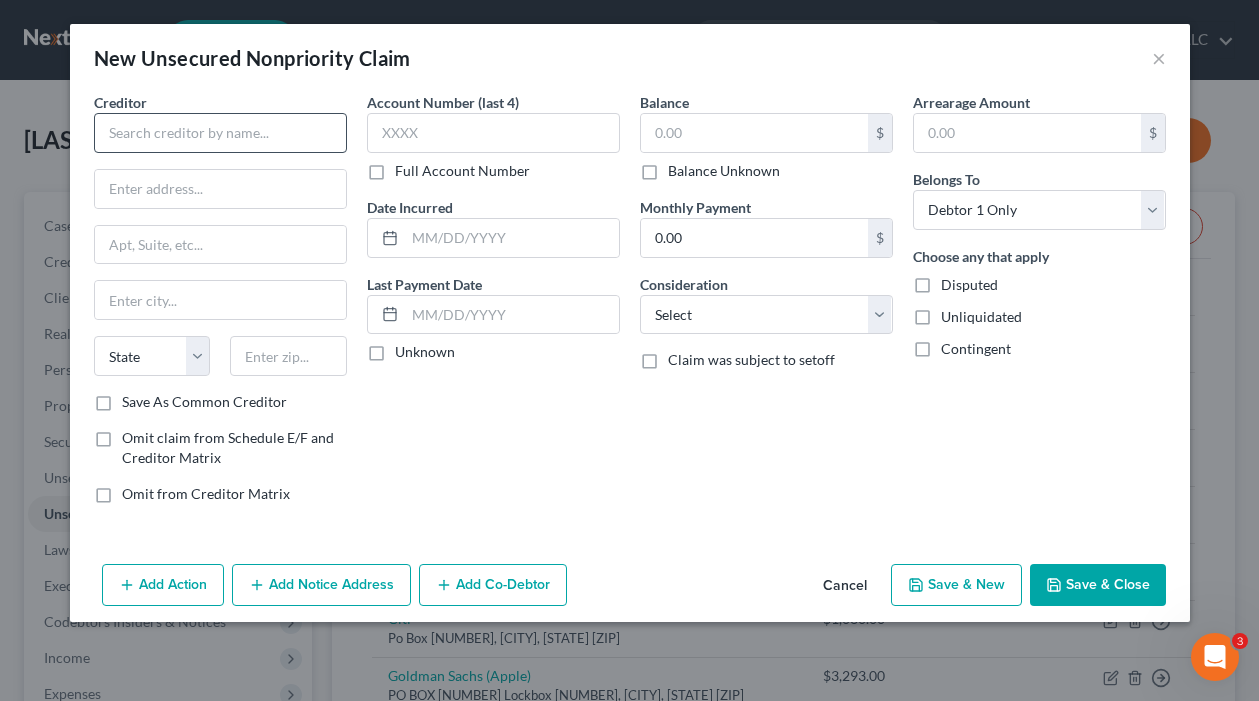 click on "Creditor *" at bounding box center (220, 122) 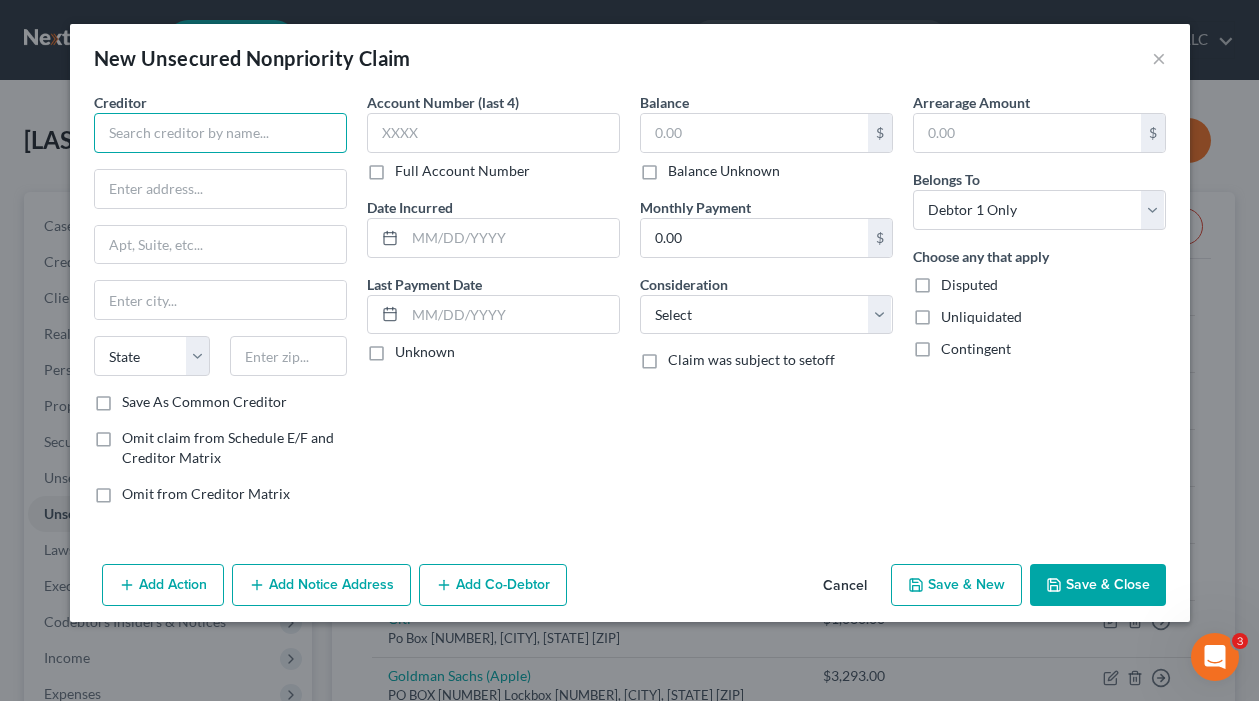 click at bounding box center [220, 133] 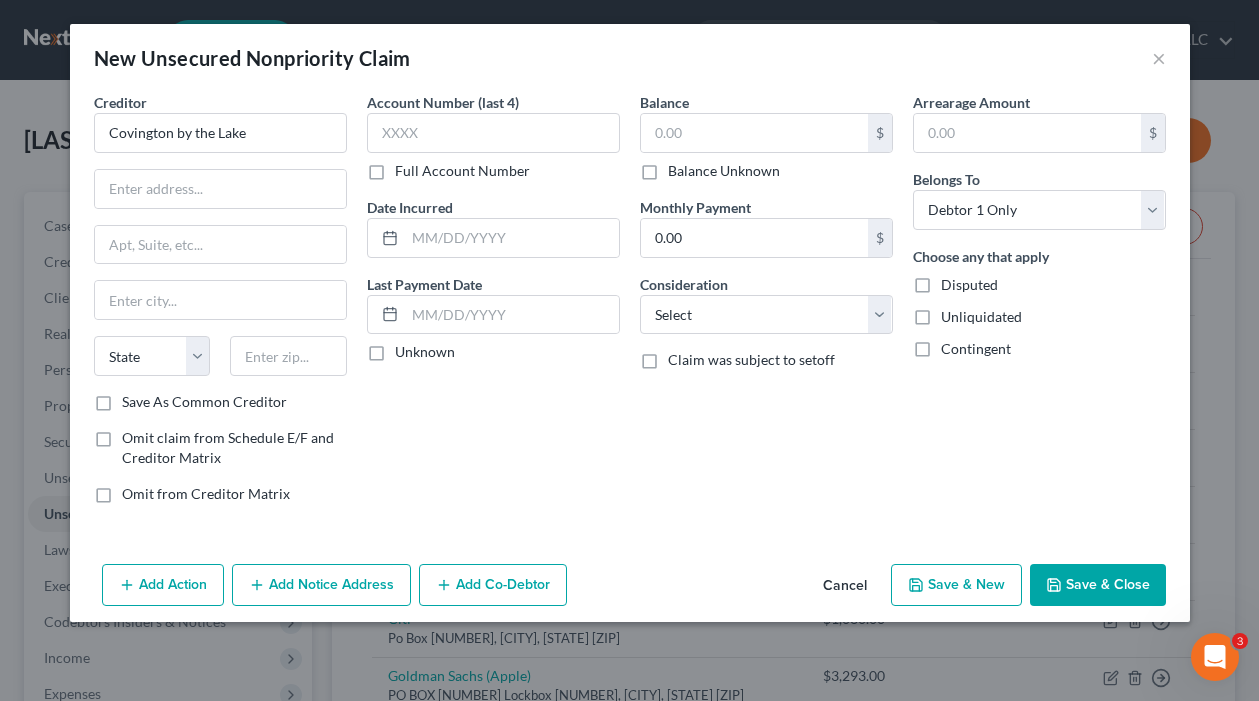 type on "Covington by the Lake" 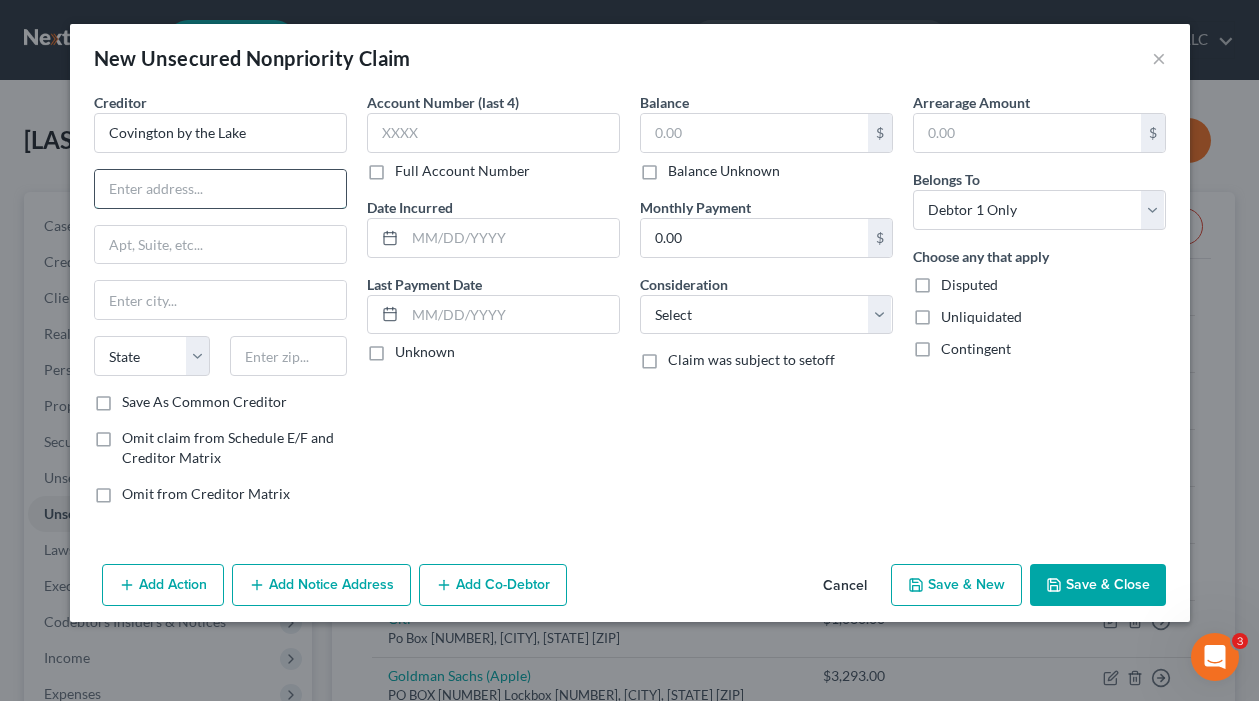 click at bounding box center [220, 189] 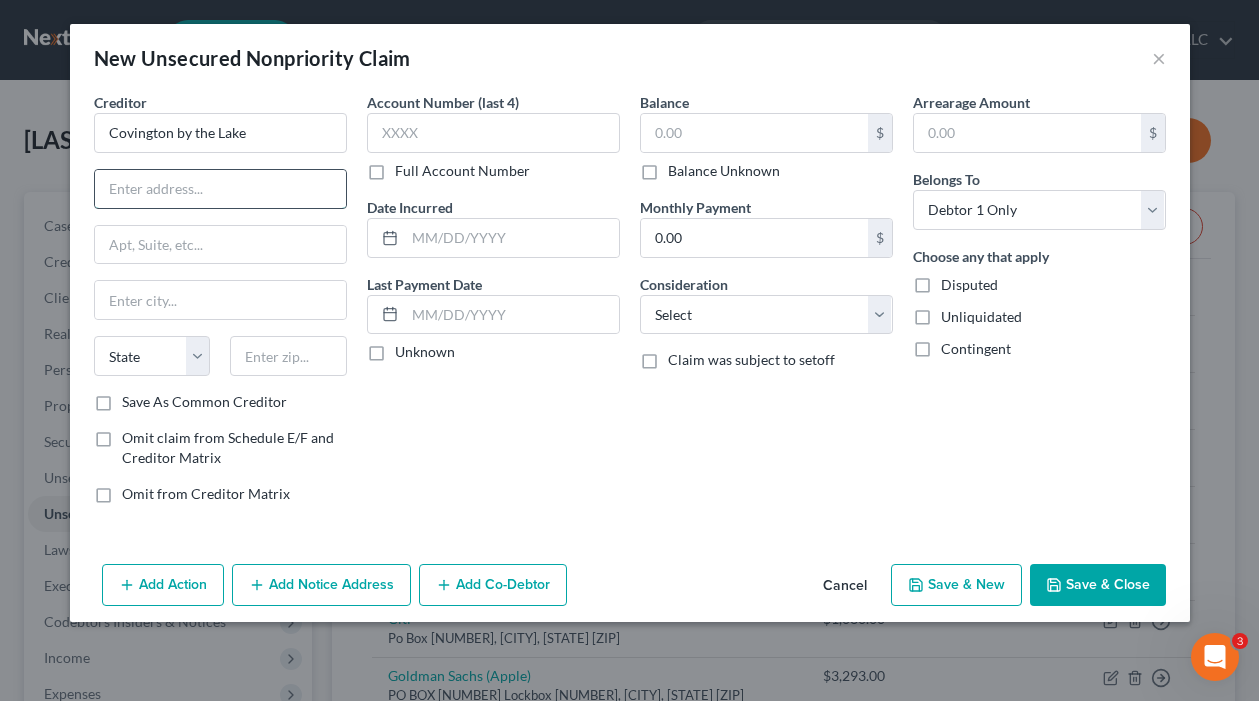 paste on "[NUMBER] [STREET] #[NUMBER], [CITY], [STATE] [ZIP]" 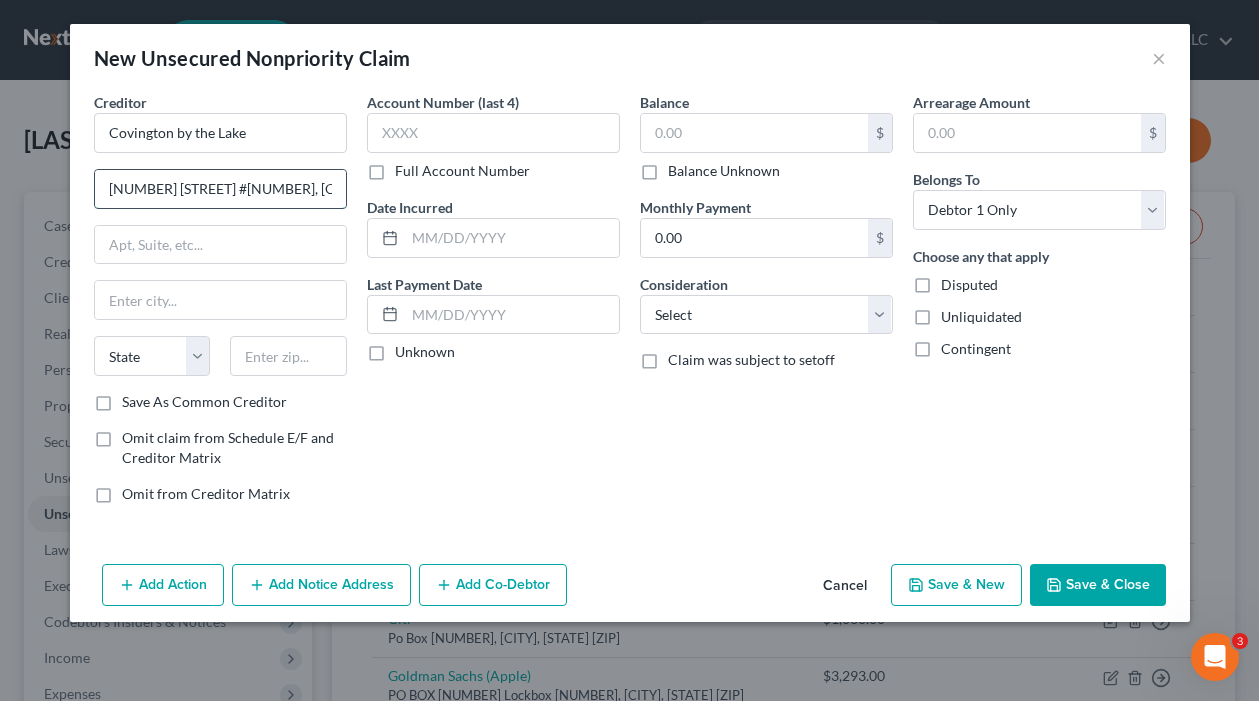 scroll, scrollTop: 0, scrollLeft: 71, axis: horizontal 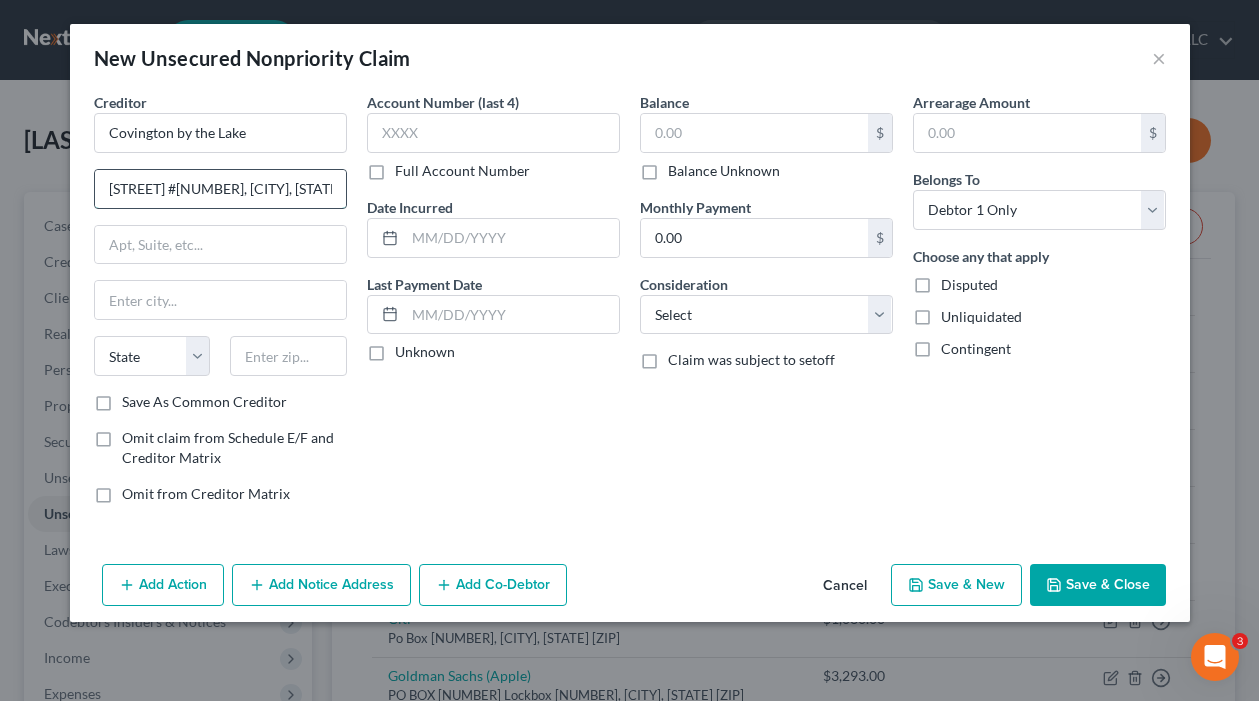 click on "[NUMBER] [STREET] #[NUMBER], [CITY], [STATE] [ZIP]" at bounding box center (220, 189) 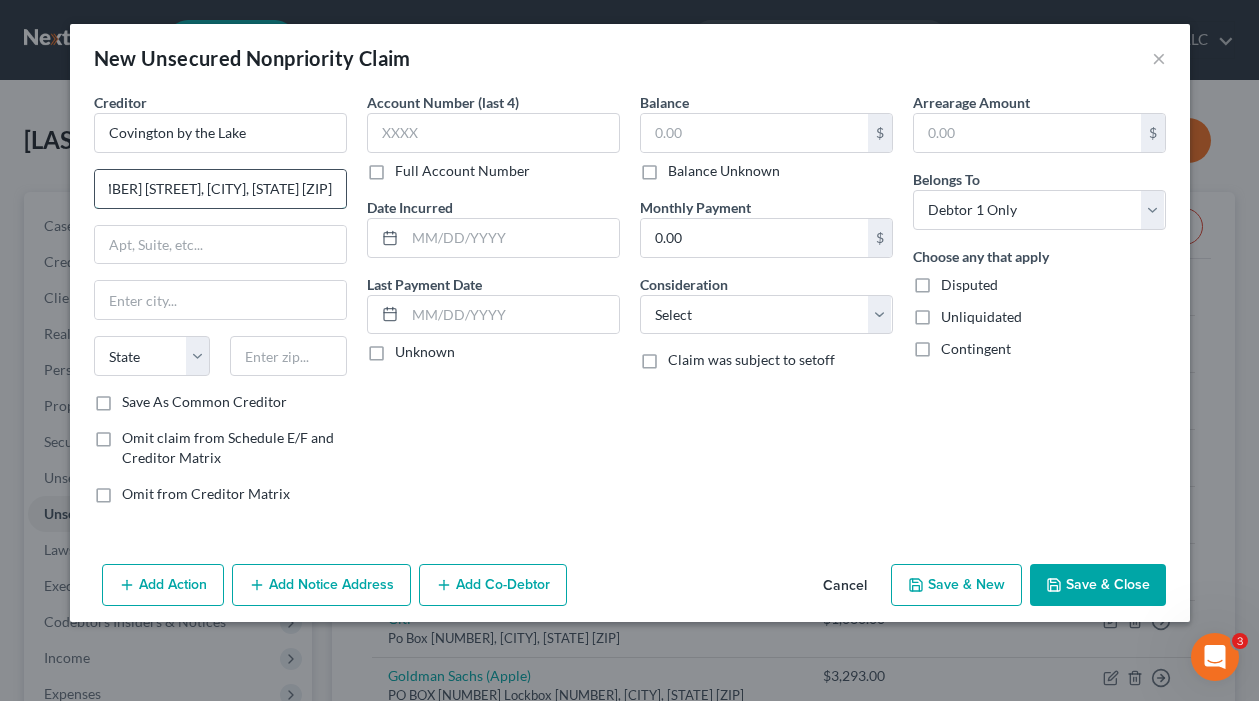 scroll, scrollTop: 0, scrollLeft: 36, axis: horizontal 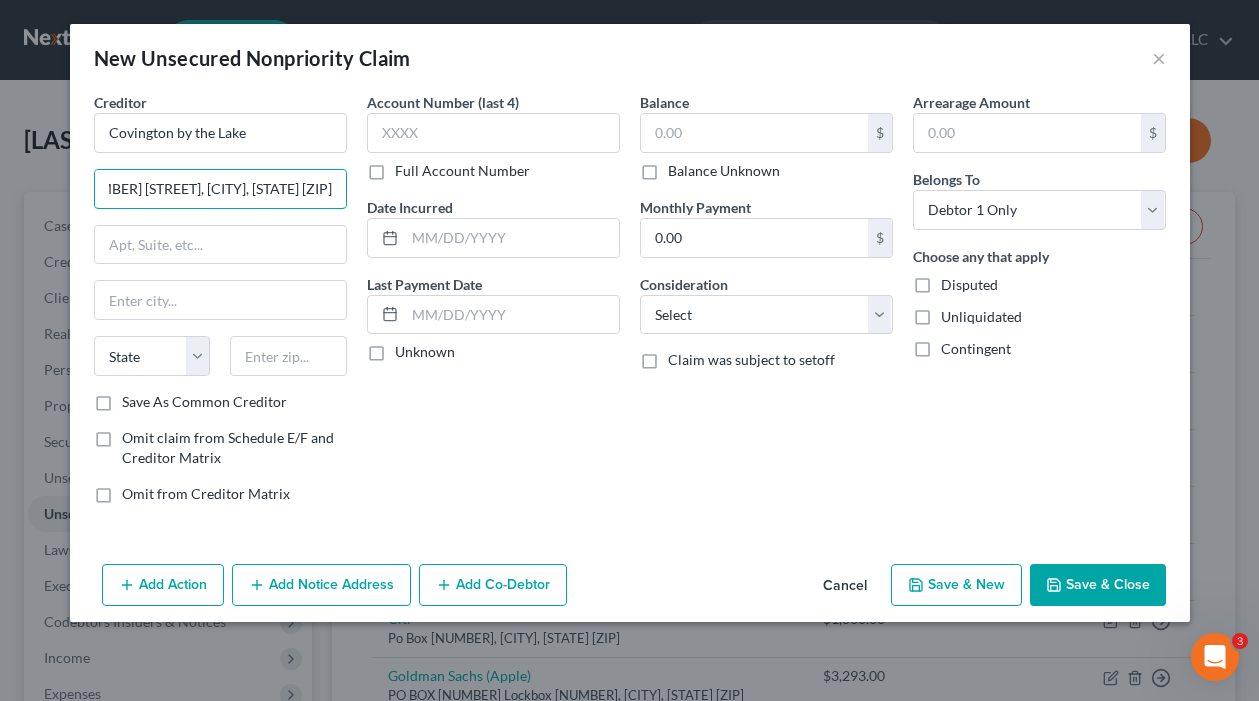 drag, startPoint x: 203, startPoint y: 193, endPoint x: 403, endPoint y: 210, distance: 200.7212 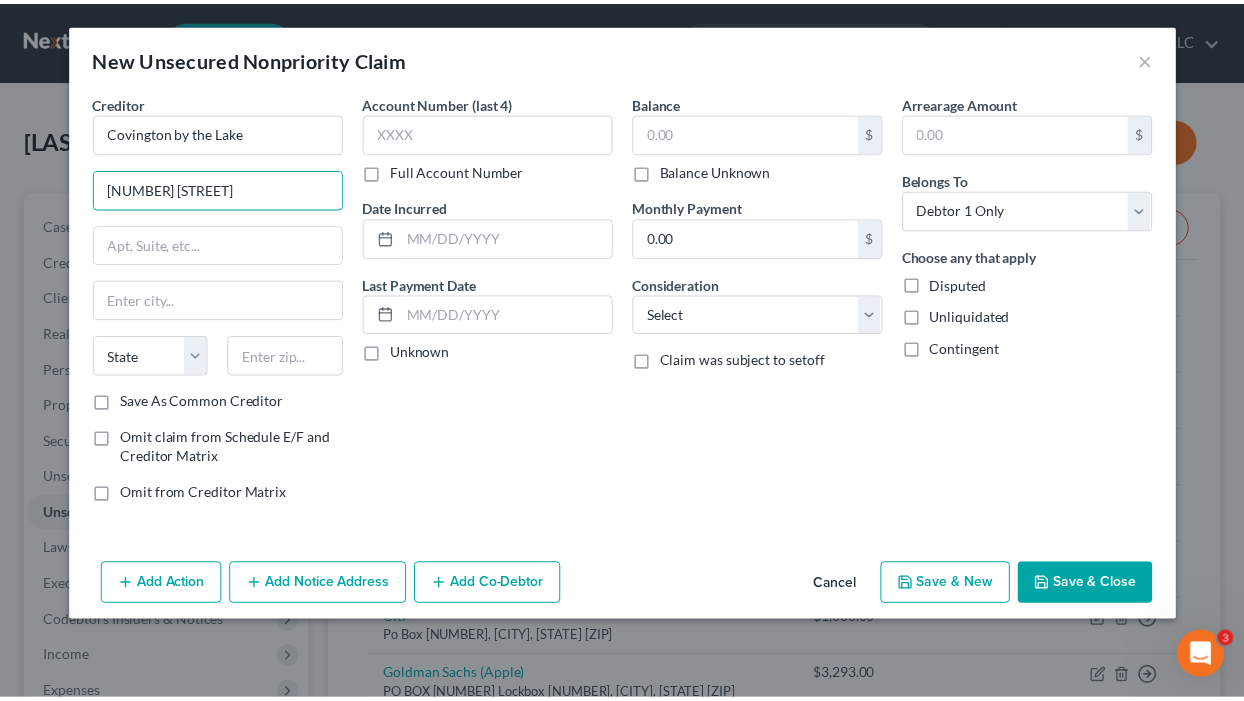 scroll, scrollTop: 0, scrollLeft: 0, axis: both 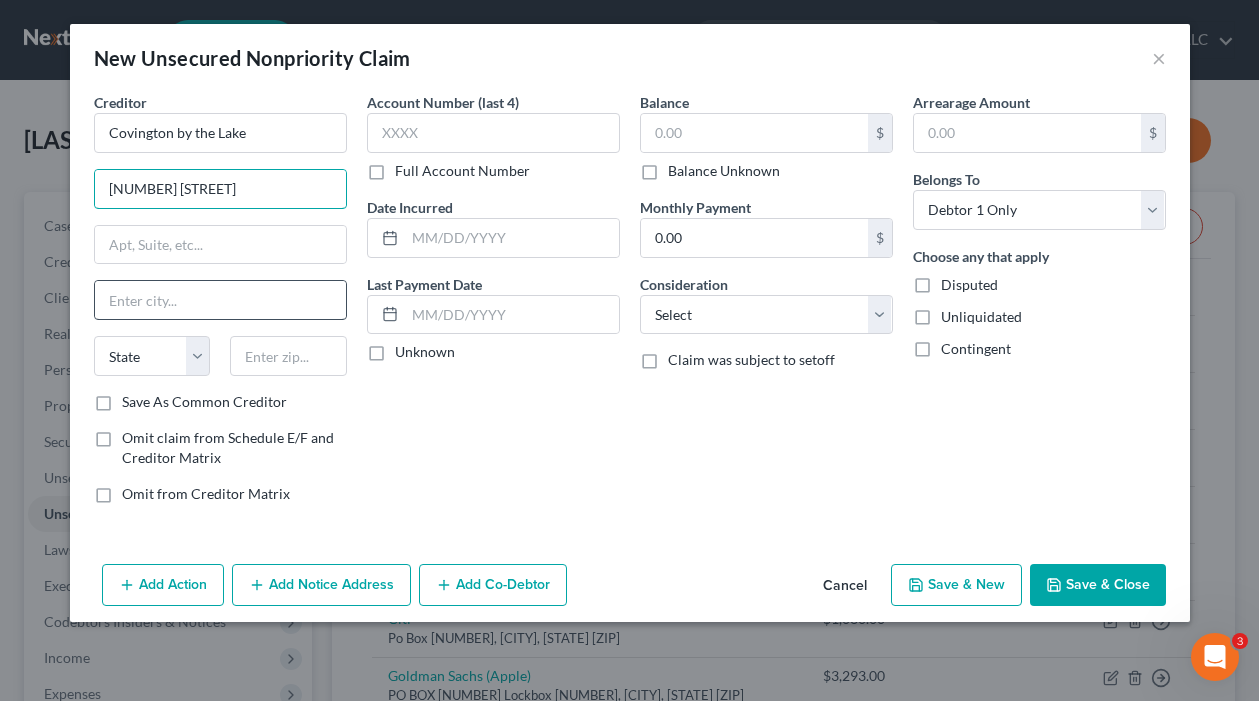 type on "[NUMBER] [STREET]" 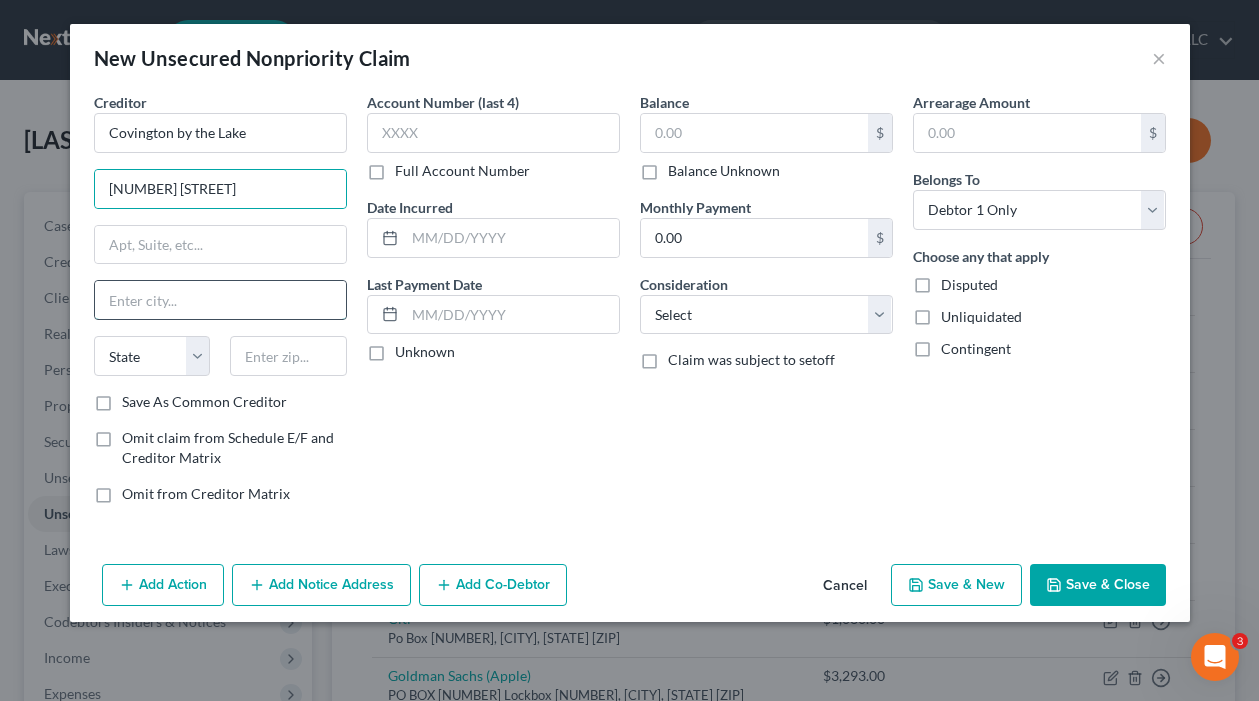 click at bounding box center [220, 300] 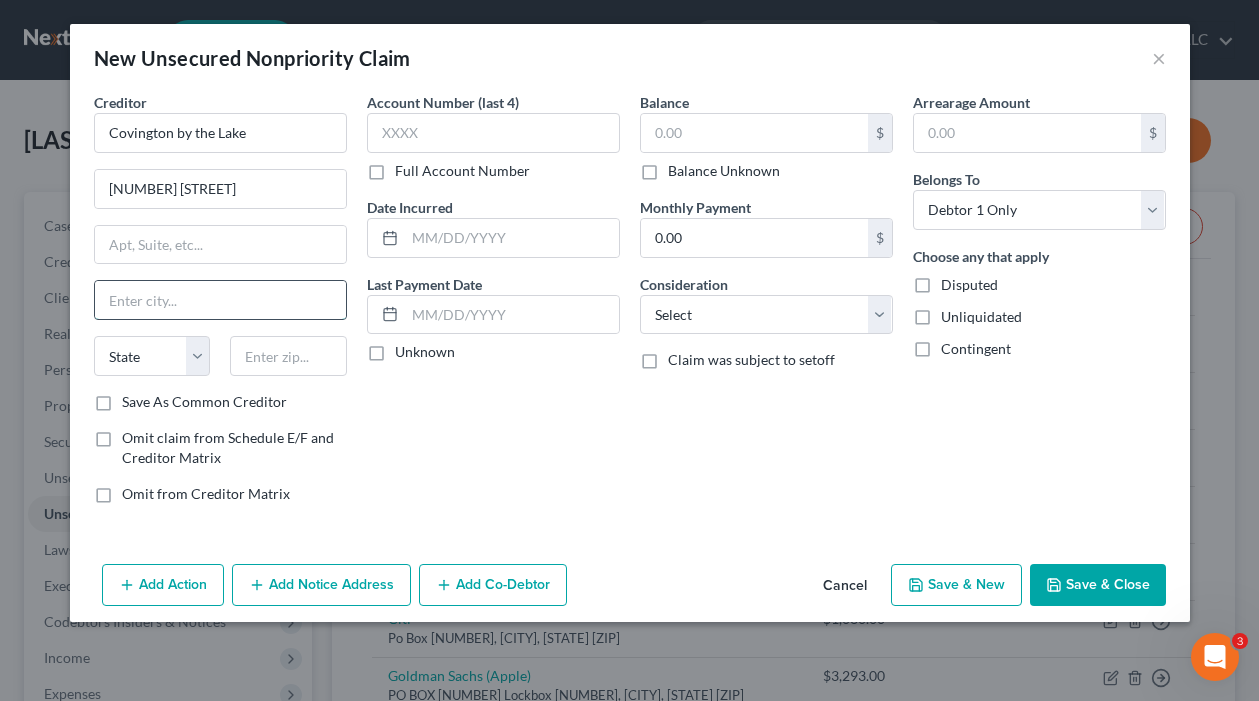 drag, startPoint x: 164, startPoint y: 299, endPoint x: 131, endPoint y: 306, distance: 33.734257 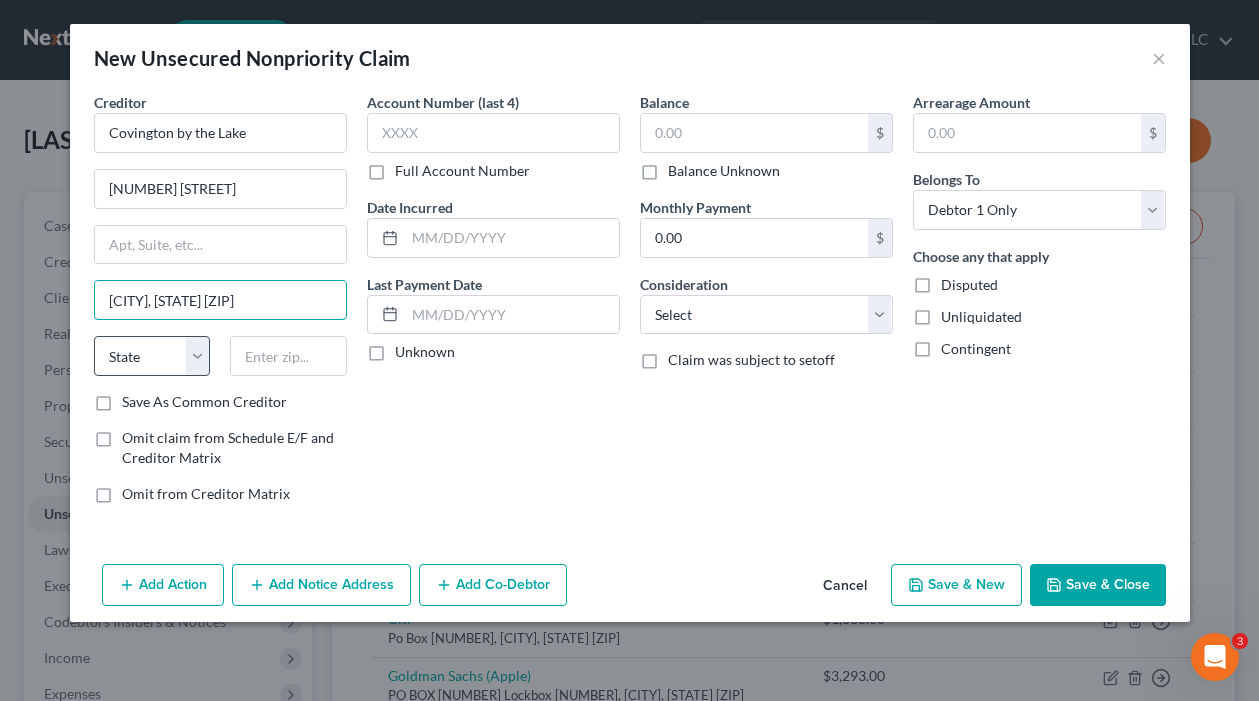 type on "[CITY], [STATE] [ZIP]" 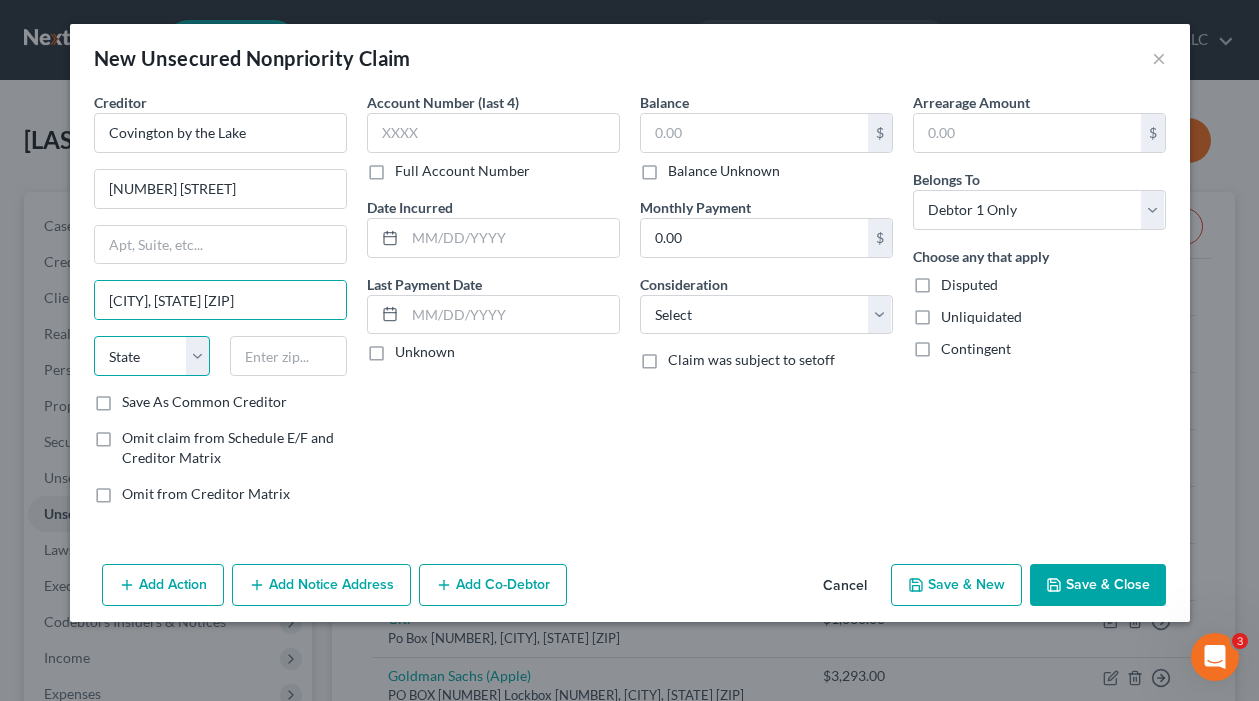 click on "State AL AK AR AZ CA CO CT DE DC FL GA GU HI ID IL IN IA KS KY LA ME MD MA MI MN MS MO MT NC ND NE NV NH NJ NM NY OH OK OR PA PR RI SC SD TN TX UT VI VA VT WA WV WI WY" at bounding box center (152, 356) 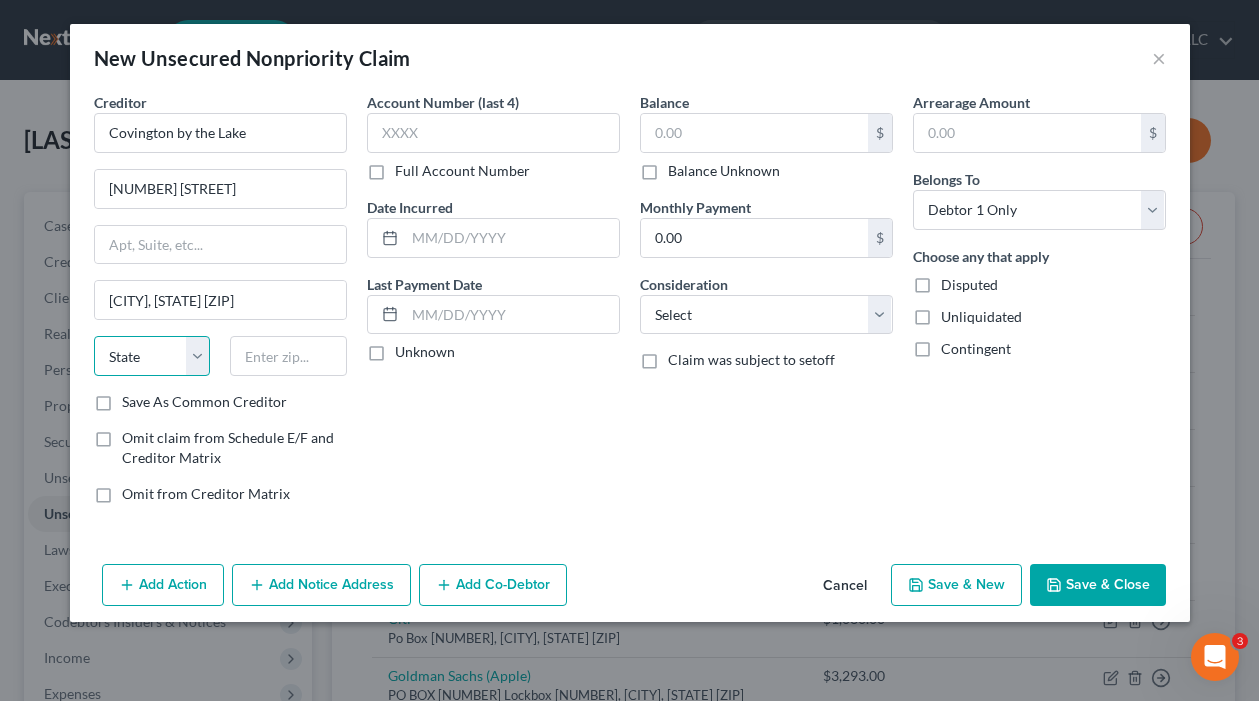 select on "18" 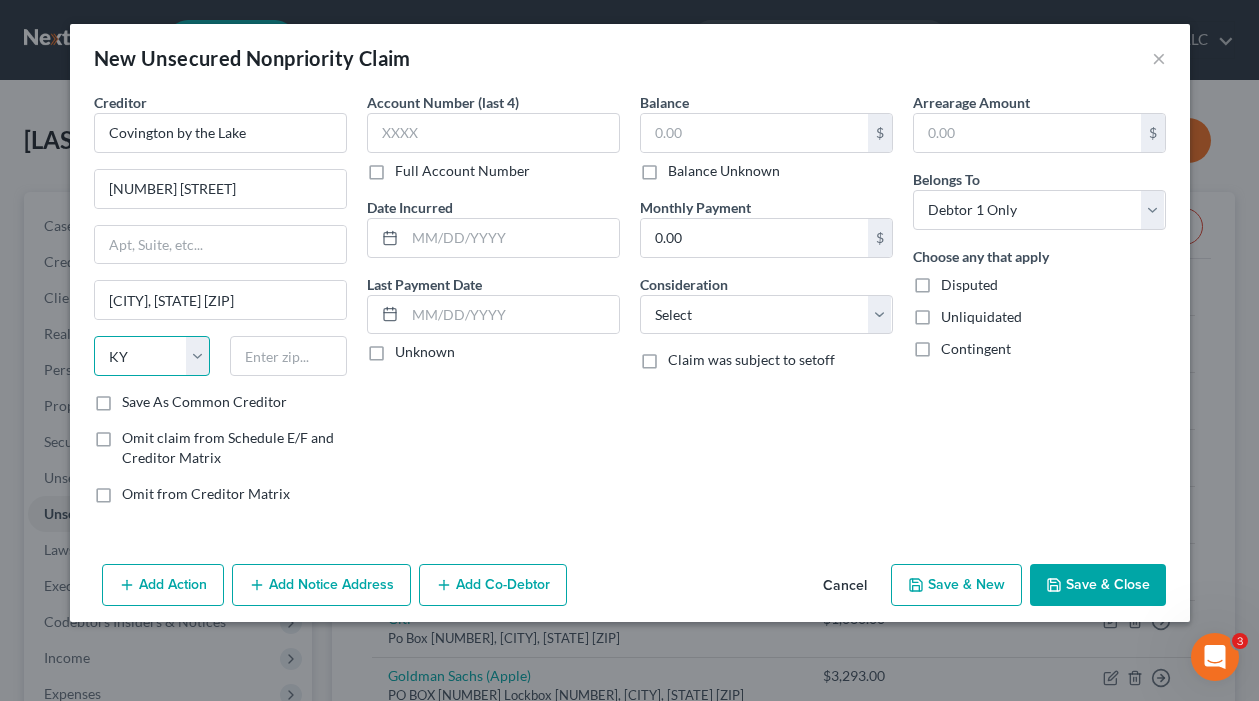 click on "State AL AK AR AZ CA CO CT DE DC FL GA GU HI ID IL IN IA KS KY LA ME MD MA MI MN MS MO MT NC ND NE NV NH NJ NM NY OH OK OR PA PR RI SC SD TN TX UT VI VA VT WA WV WI WY" at bounding box center (152, 356) 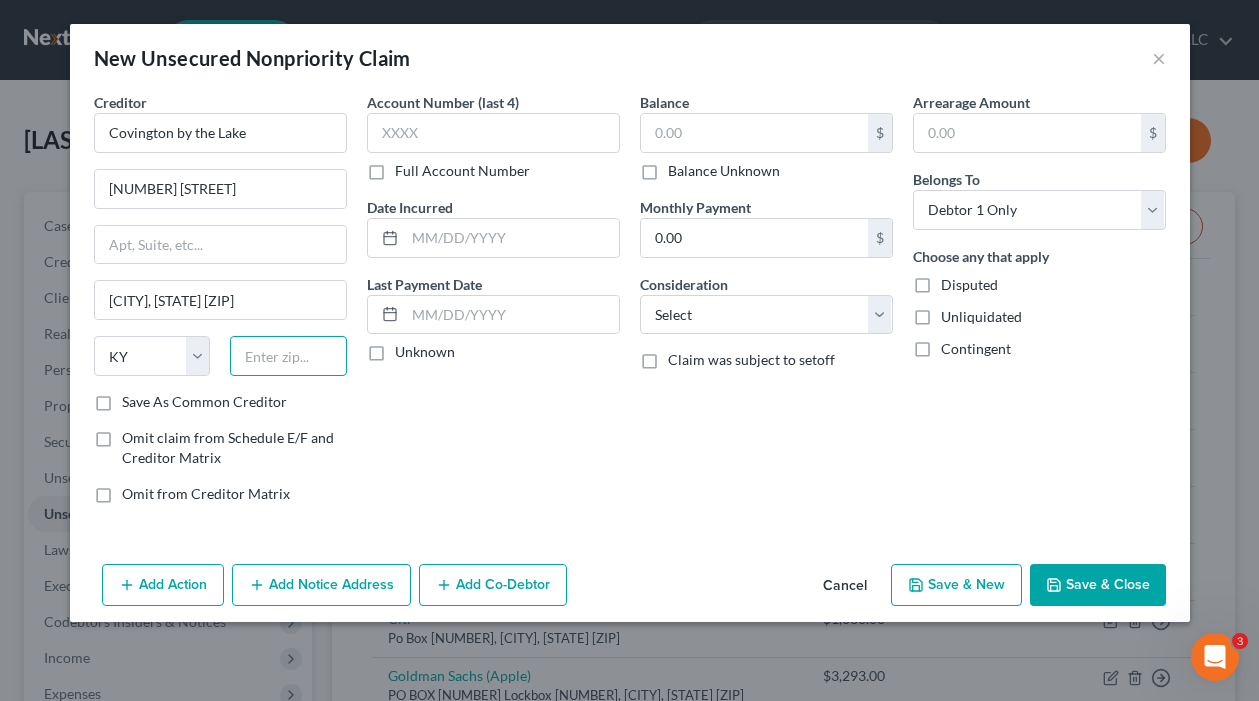 click at bounding box center [288, 356] 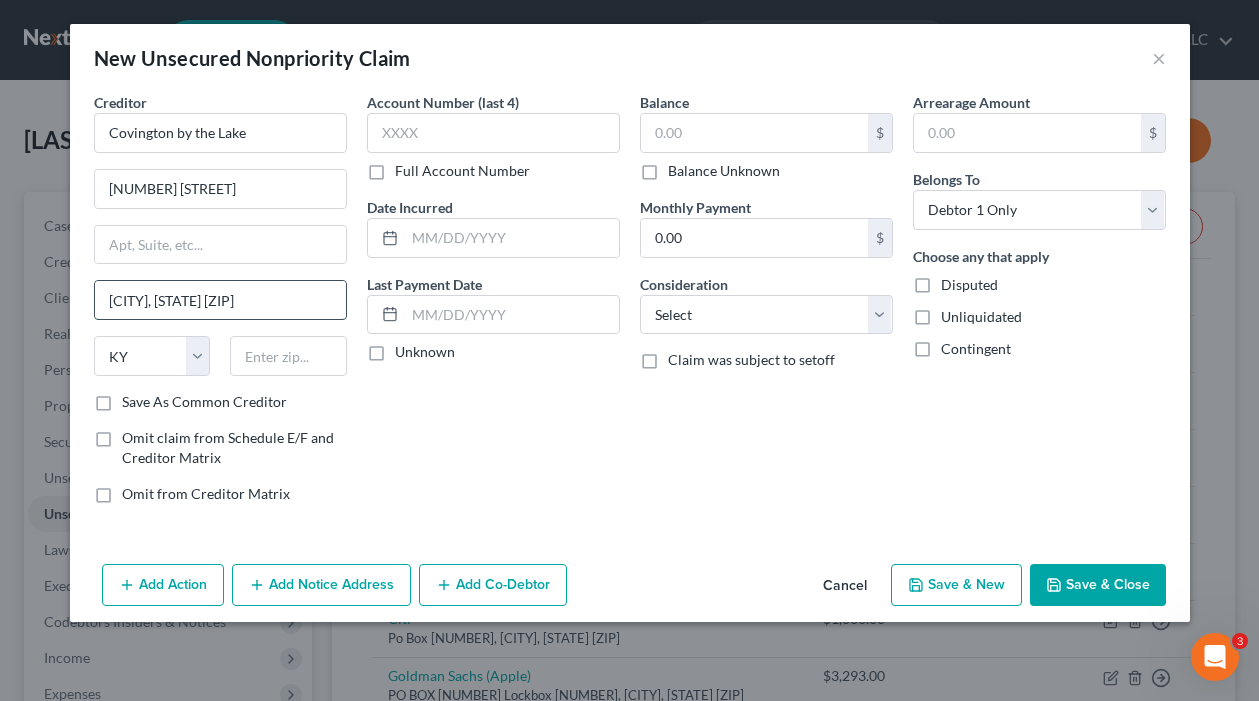 drag, startPoint x: 250, startPoint y: 304, endPoint x: 194, endPoint y: 314, distance: 56.88585 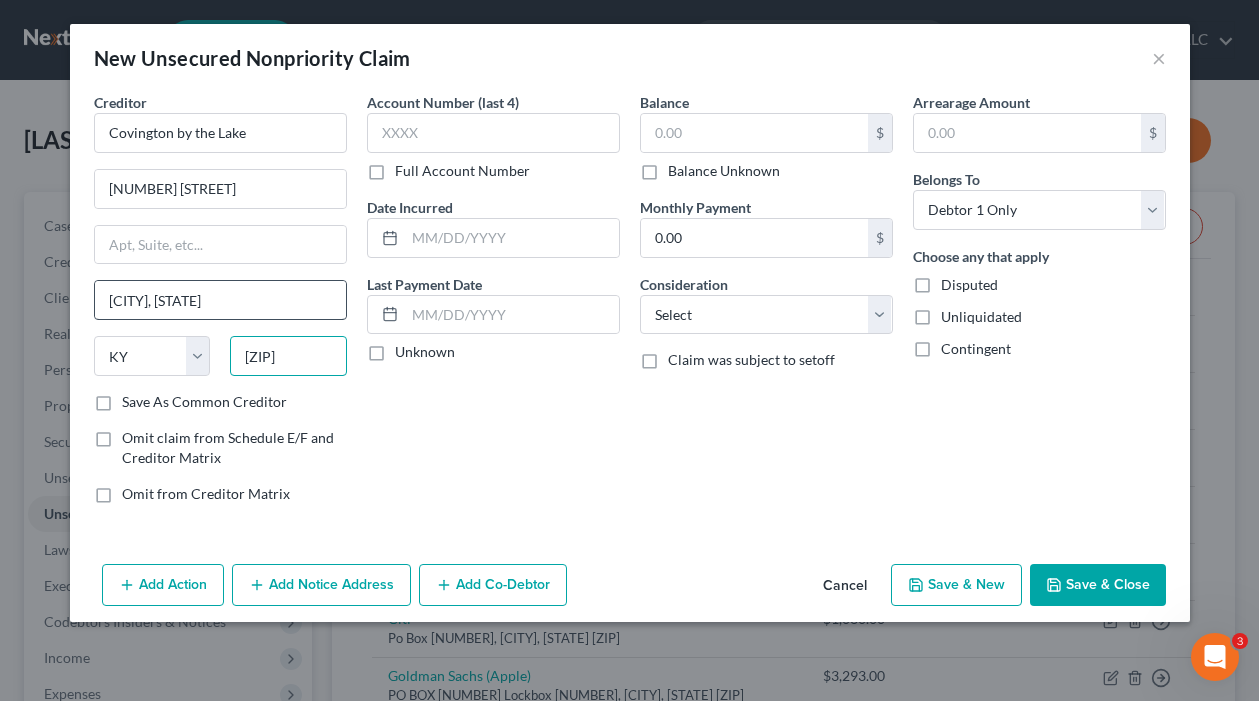 type on "[ZIP]" 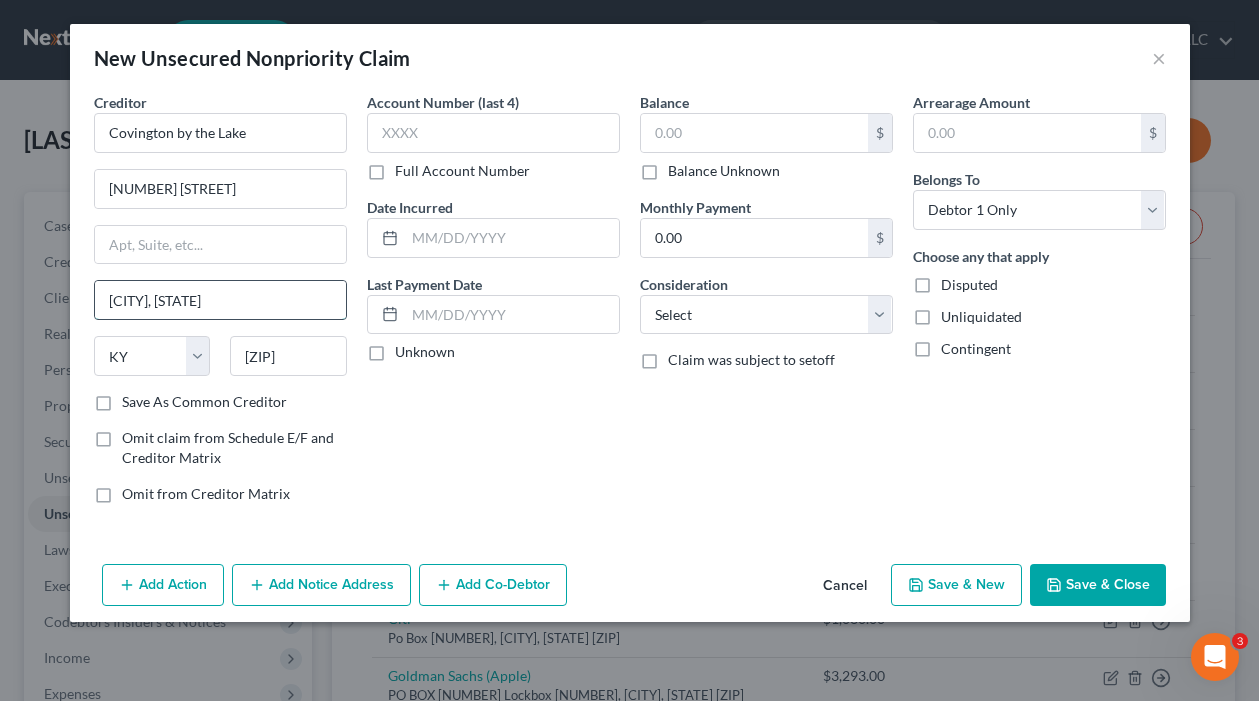 click on "[CITY], [STATE]" at bounding box center [220, 300] 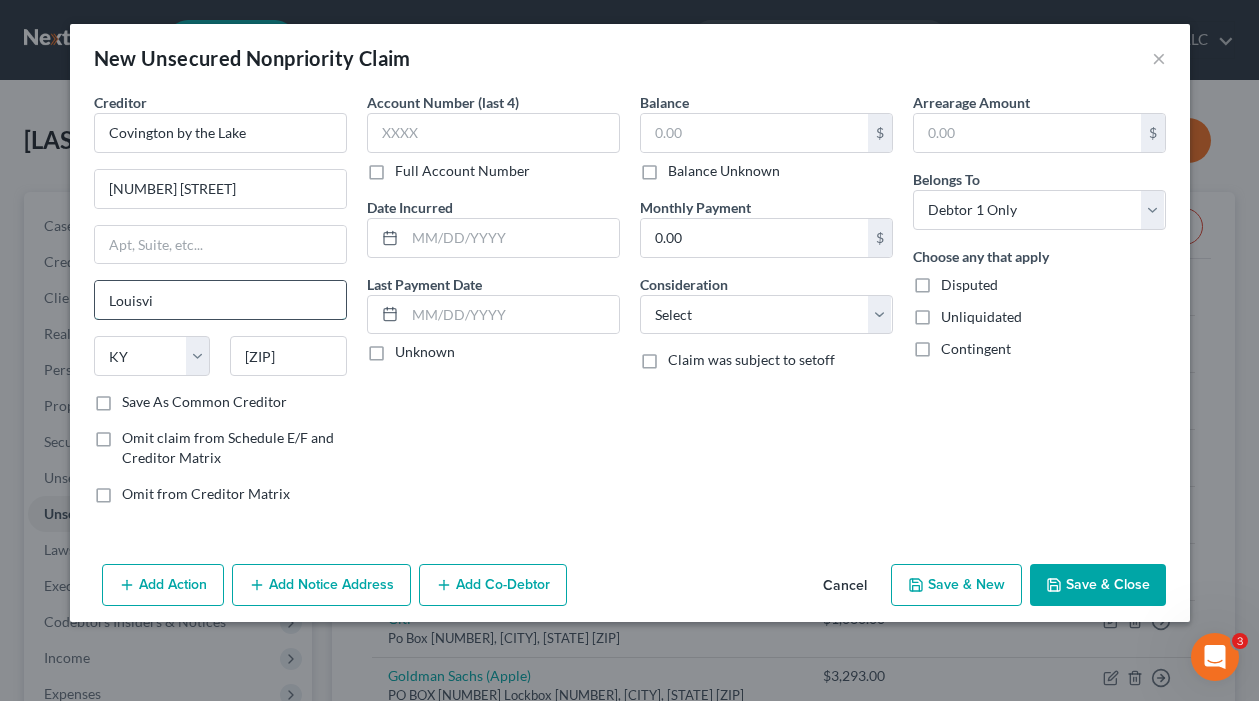 type on "Louisville" 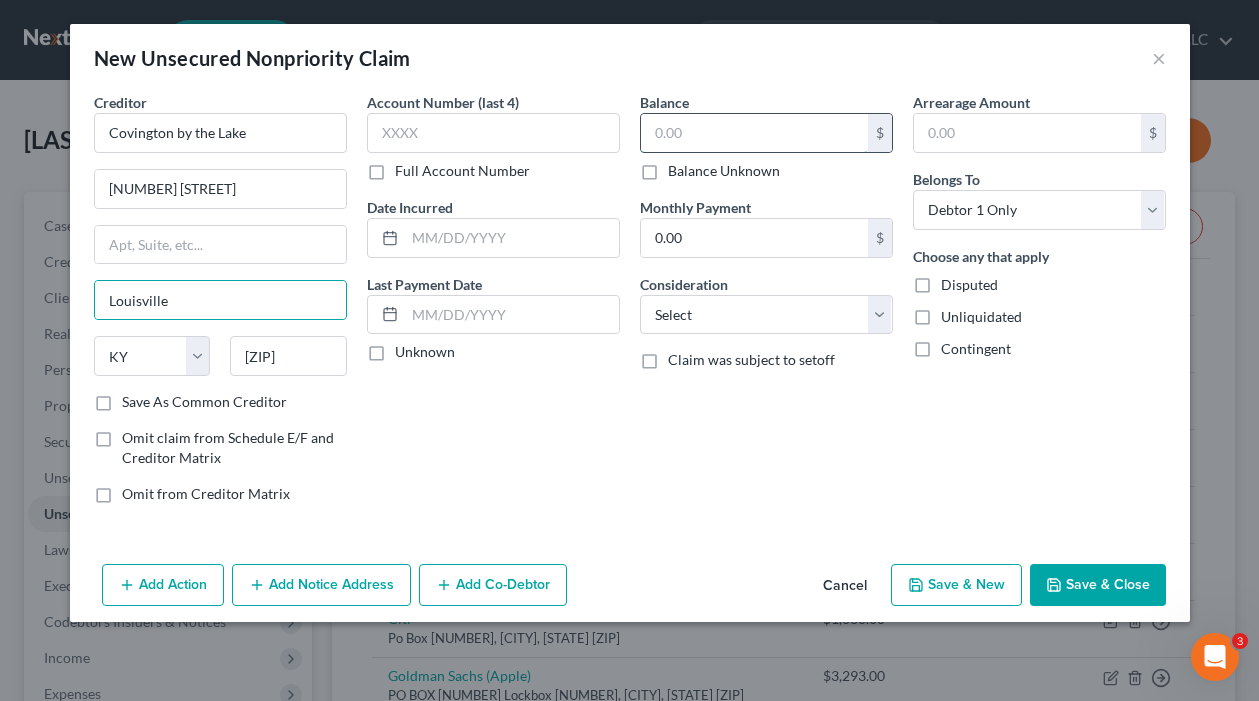 click at bounding box center (754, 133) 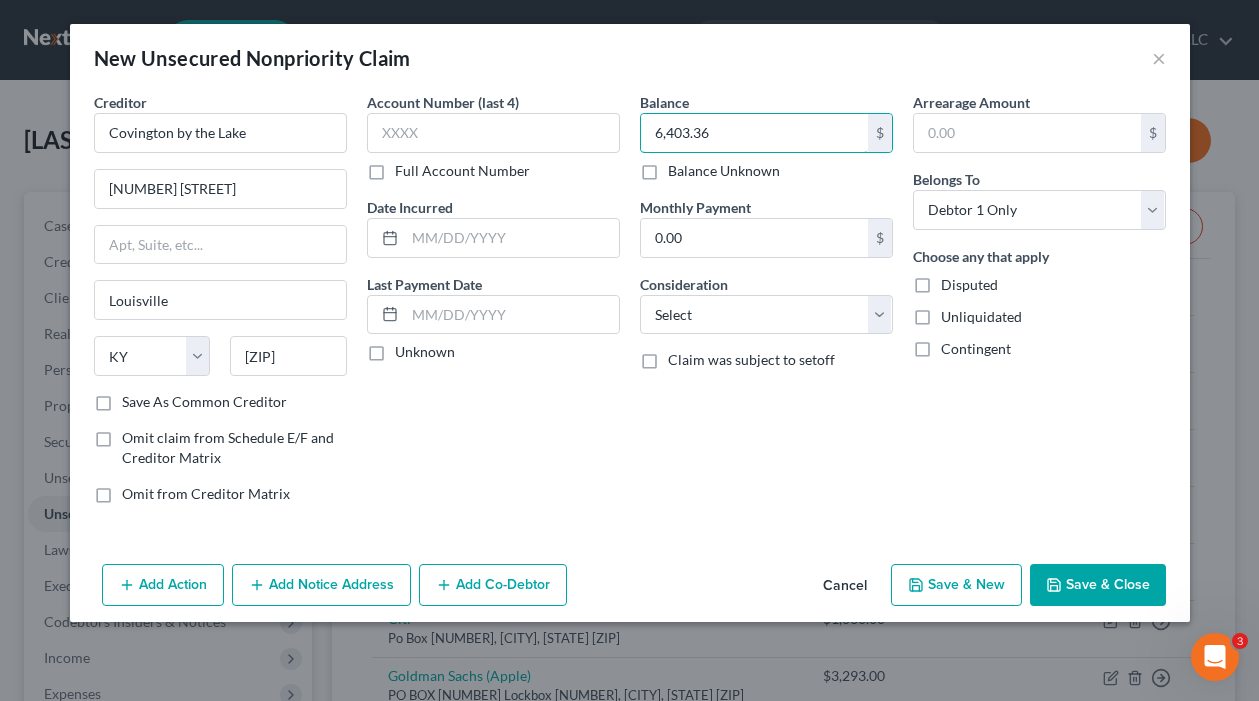 type on "6,403.36" 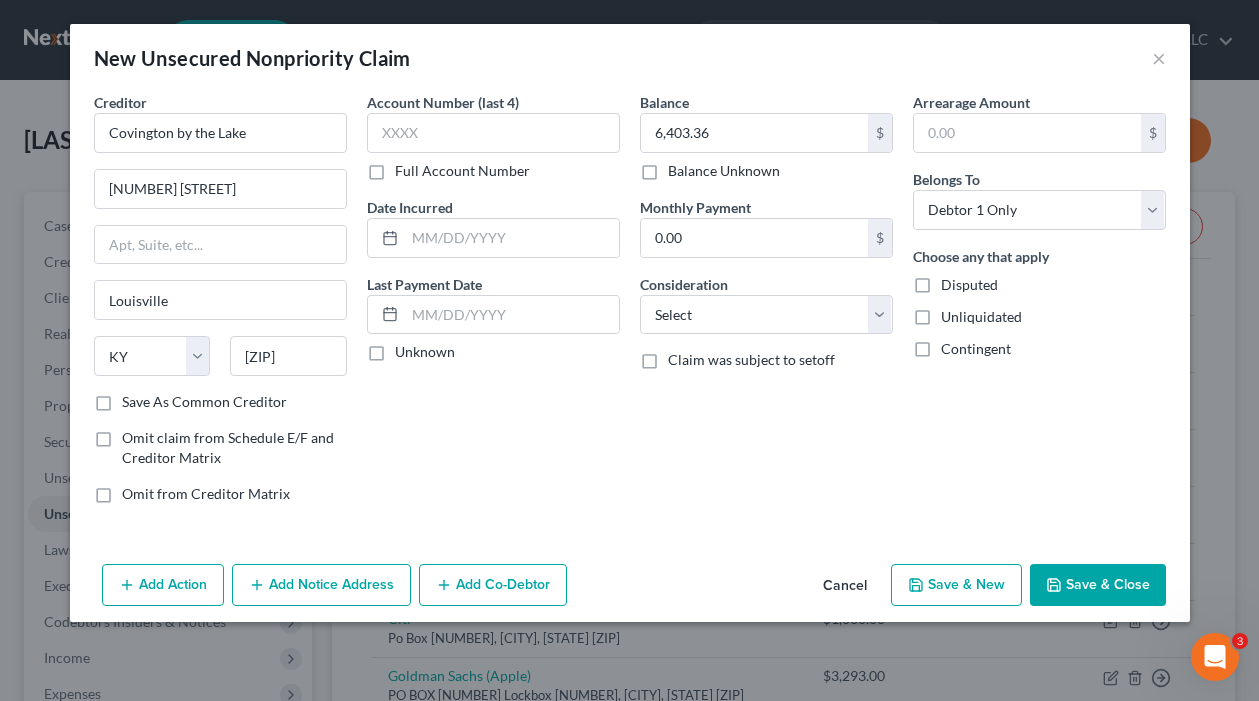 drag, startPoint x: 1092, startPoint y: 590, endPoint x: 1077, endPoint y: 597, distance: 16.552946 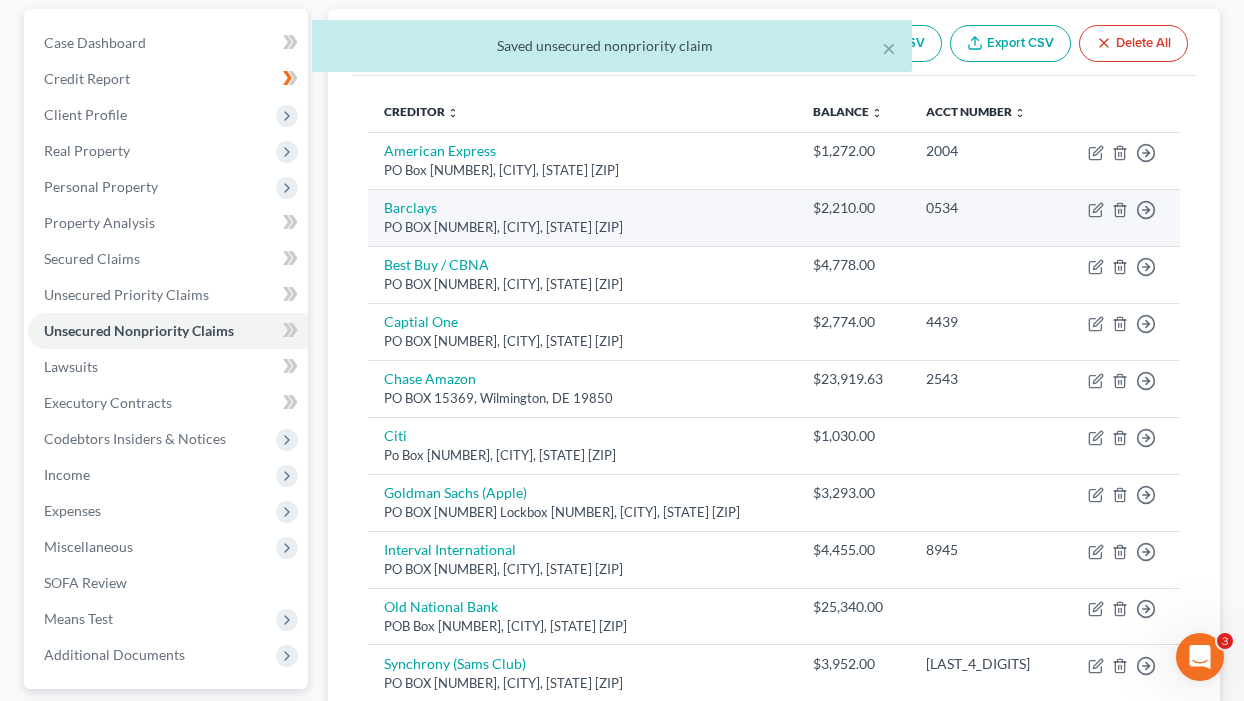 scroll, scrollTop: 600, scrollLeft: 0, axis: vertical 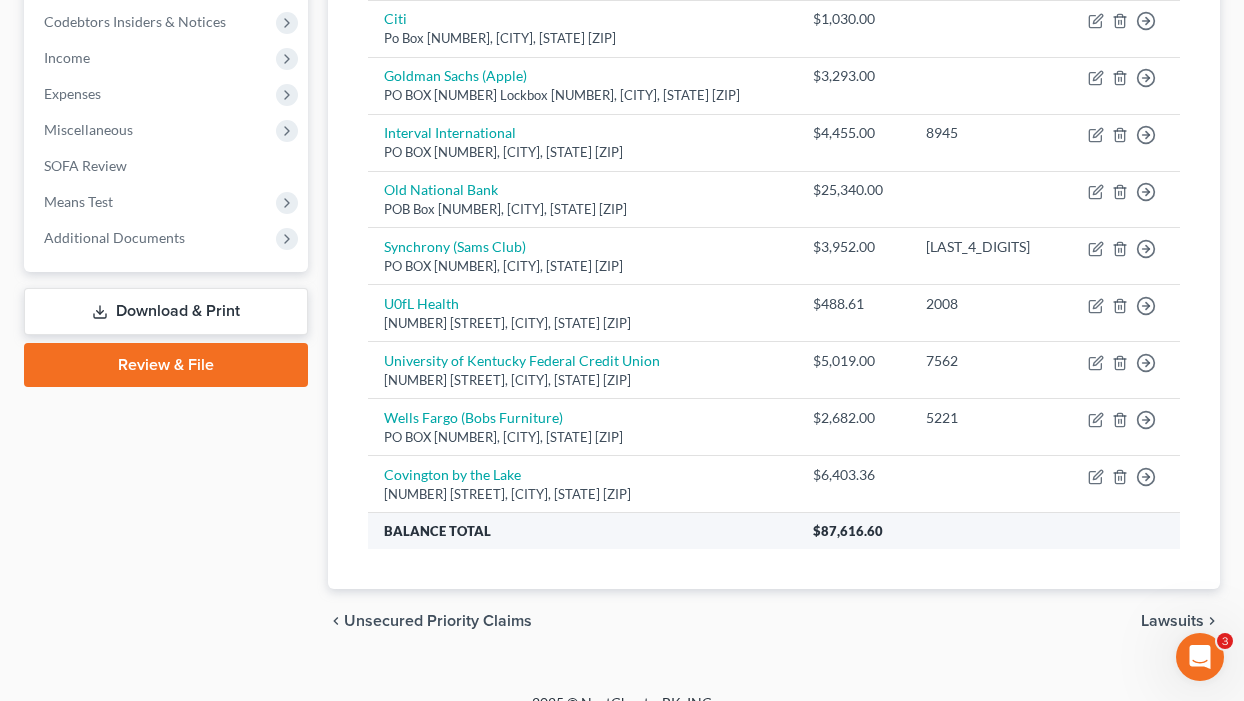 click on "Balance Total" at bounding box center [582, 531] 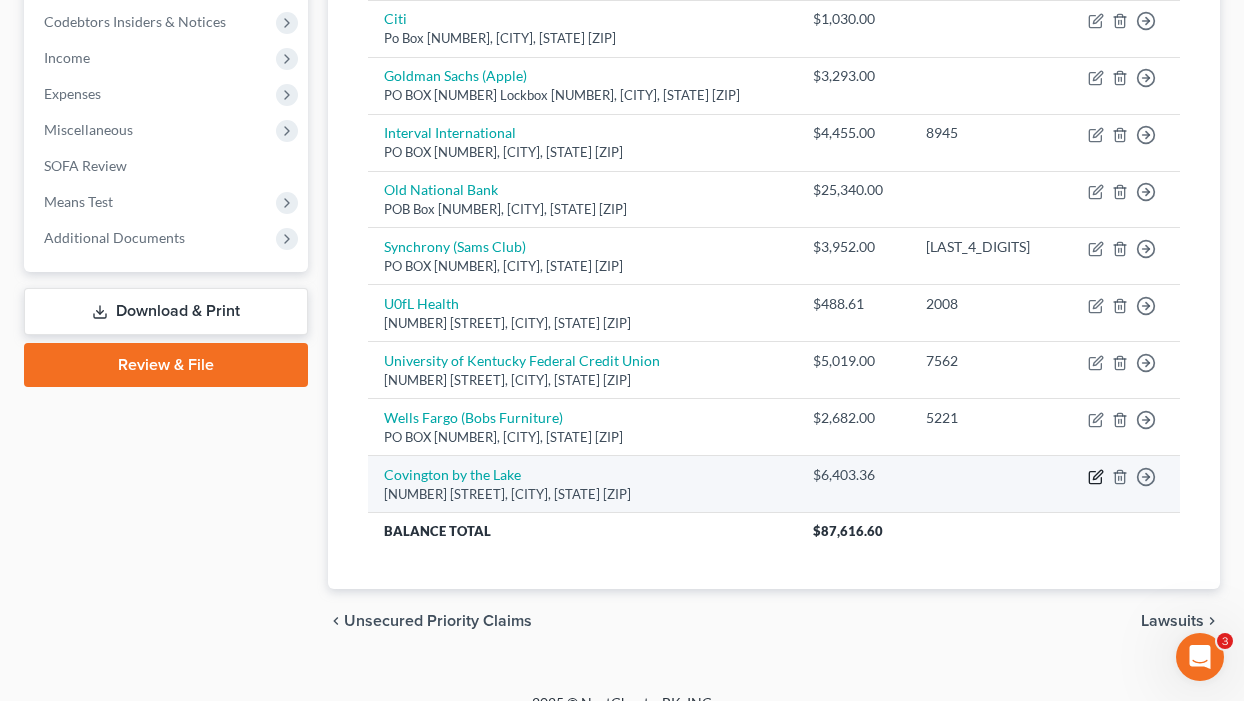 click 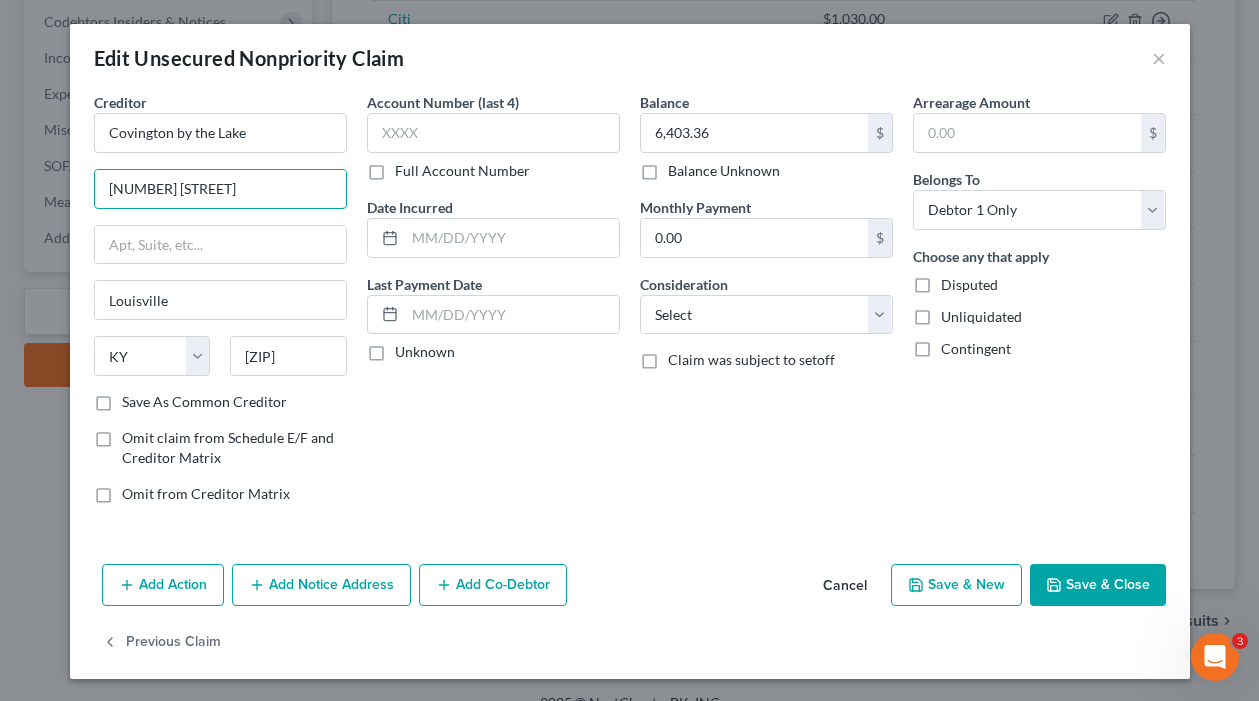 drag, startPoint x: 304, startPoint y: 200, endPoint x: -12, endPoint y: 165, distance: 317.93237 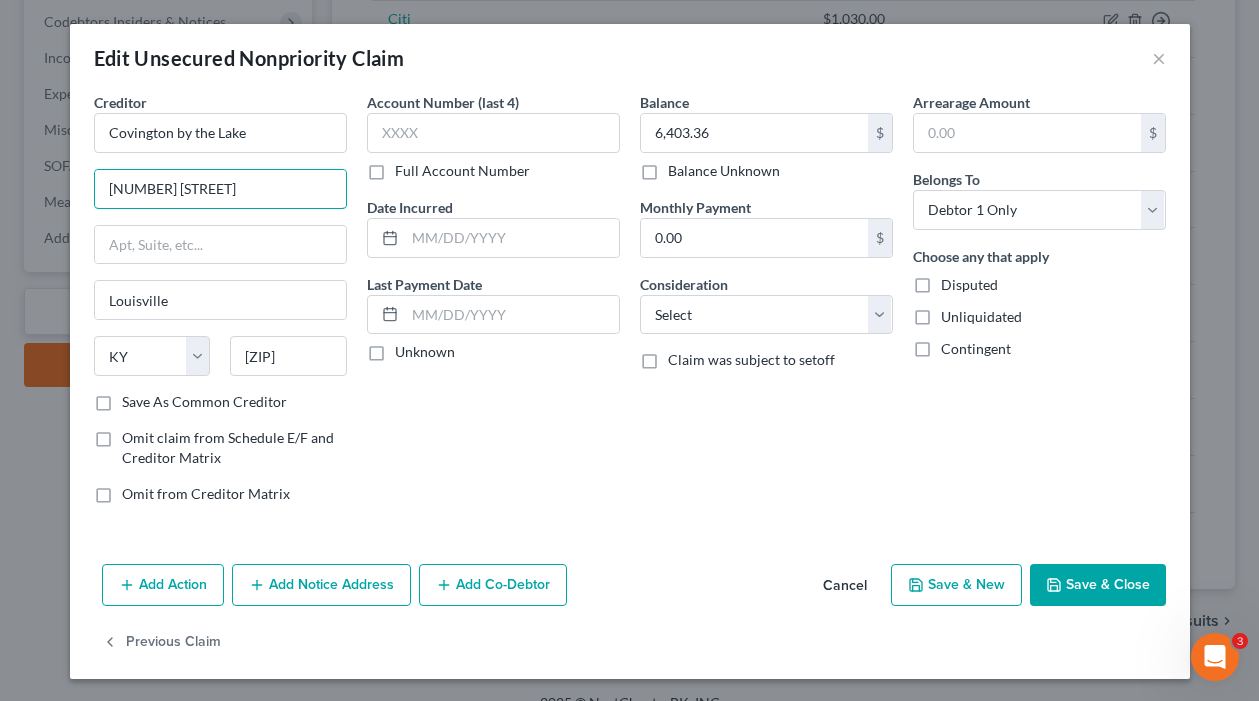 paste on "[CITY], [STATE] [ZIP]" 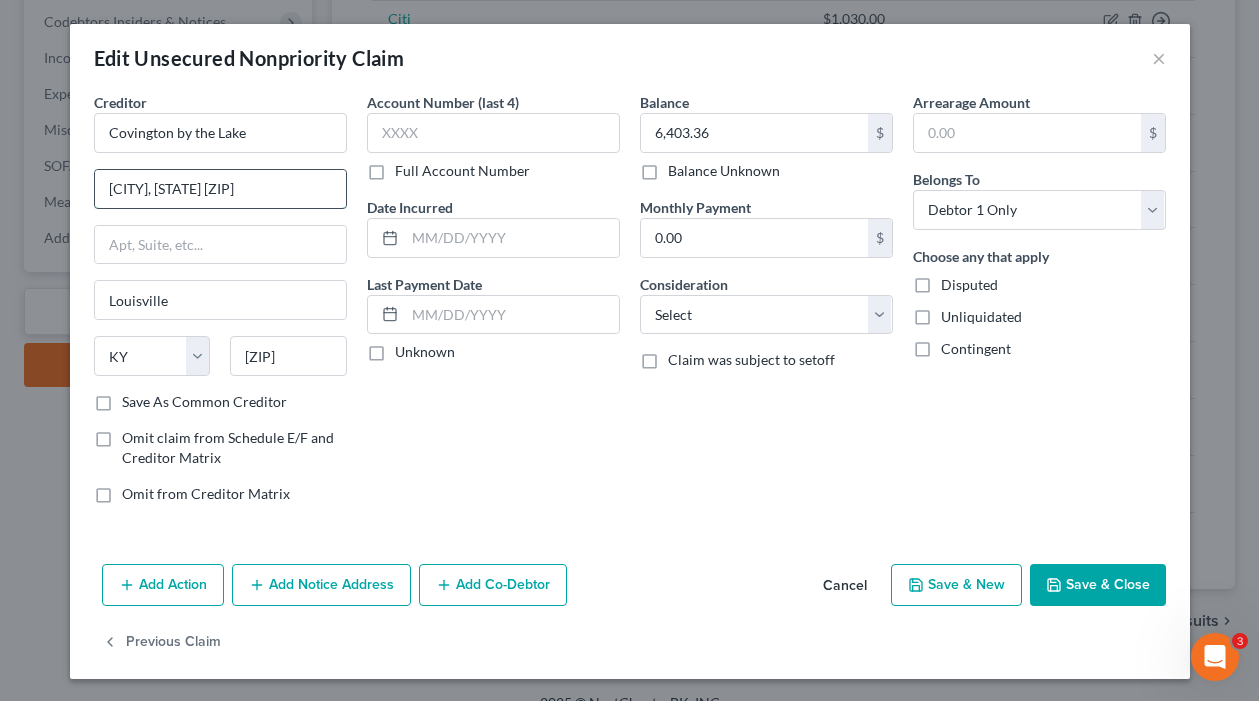drag, startPoint x: 228, startPoint y: 206, endPoint x: 246, endPoint y: 191, distance: 23.43075 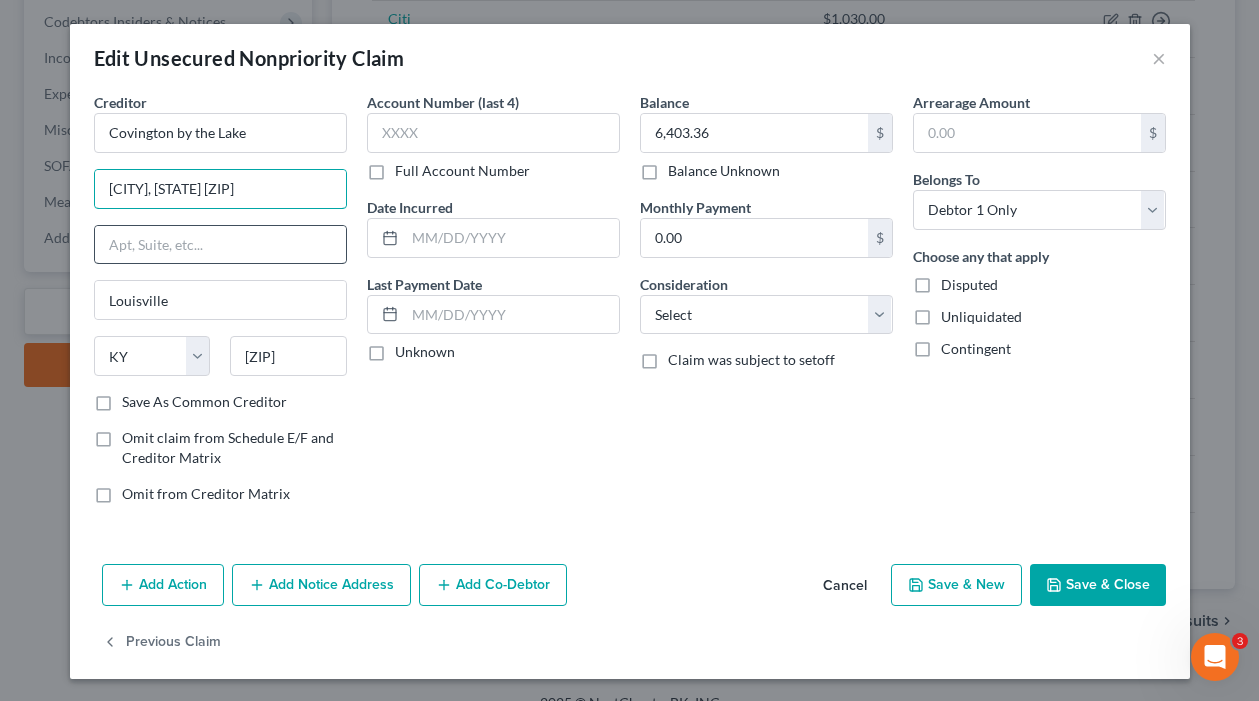paste on "7301 Monsey Cir" 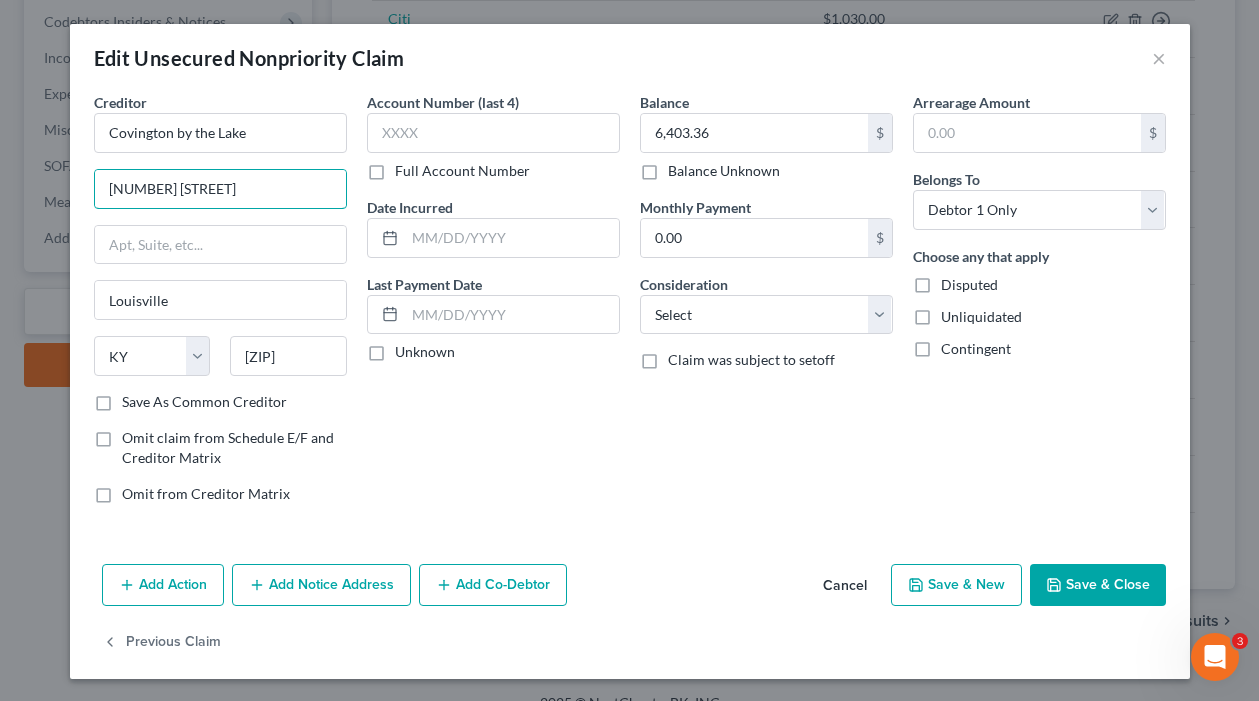 type on "[NUMBER] [STREET]" 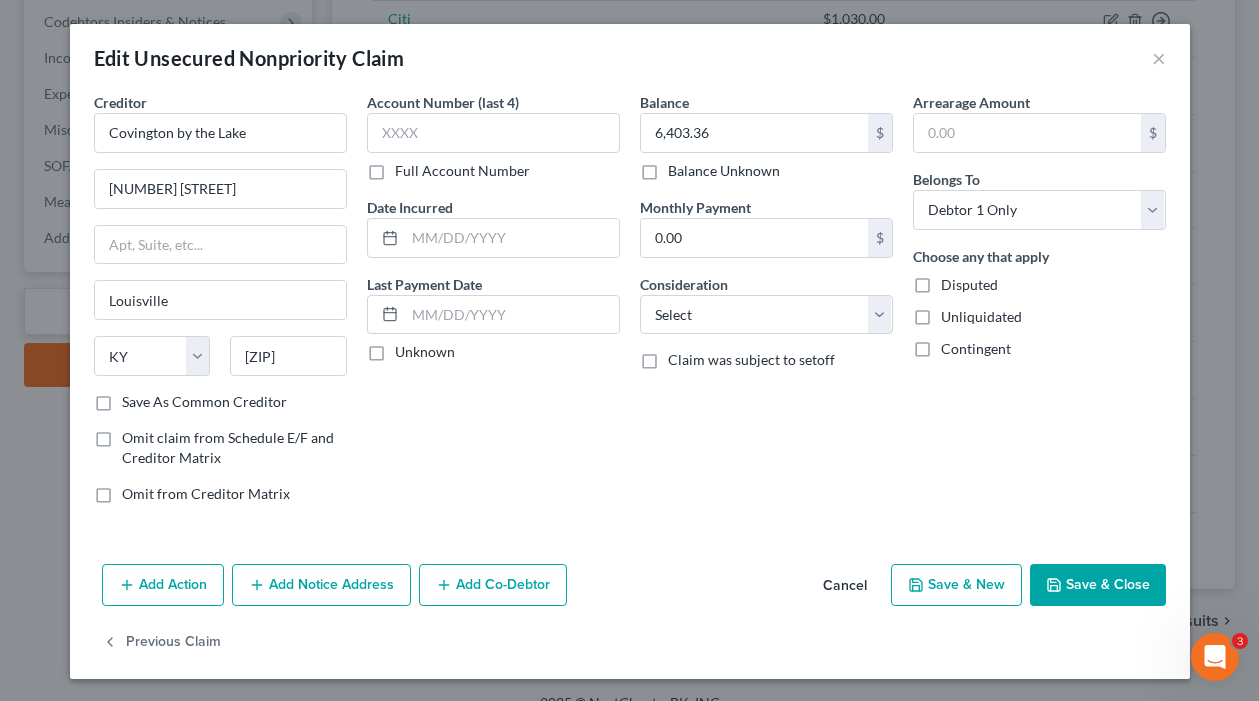 click on "Save & Close" at bounding box center [1098, 585] 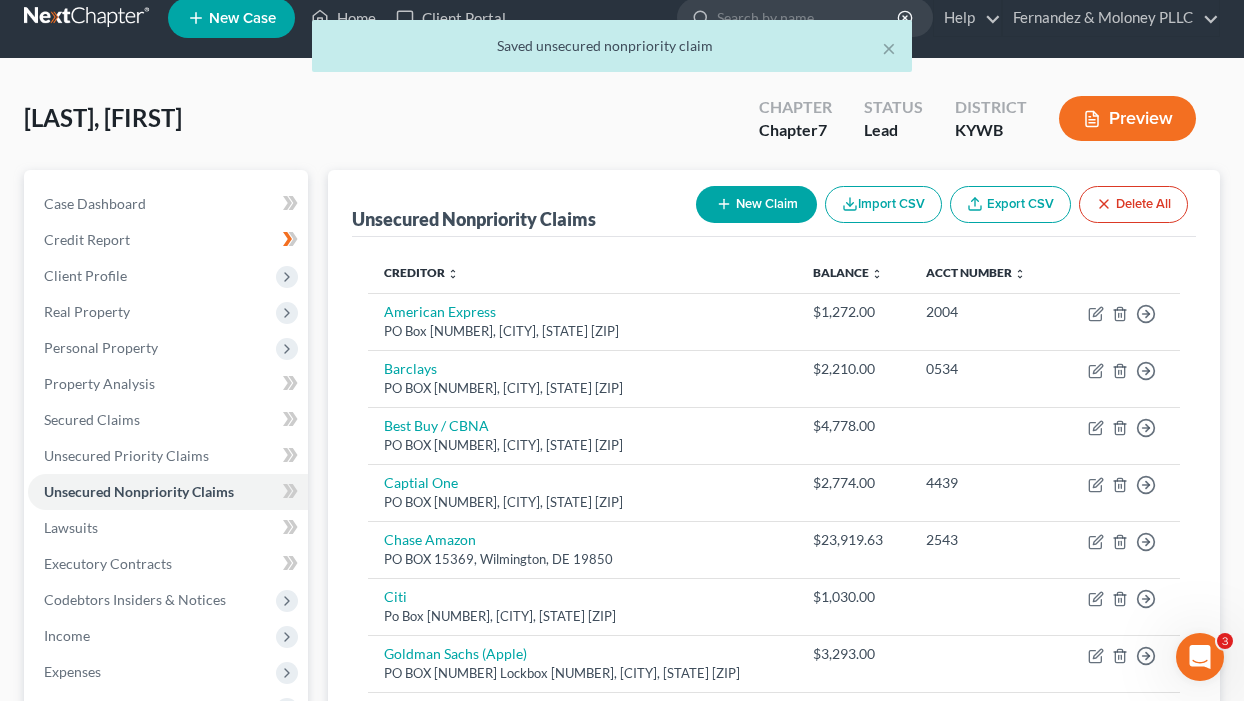 scroll, scrollTop: 0, scrollLeft: 0, axis: both 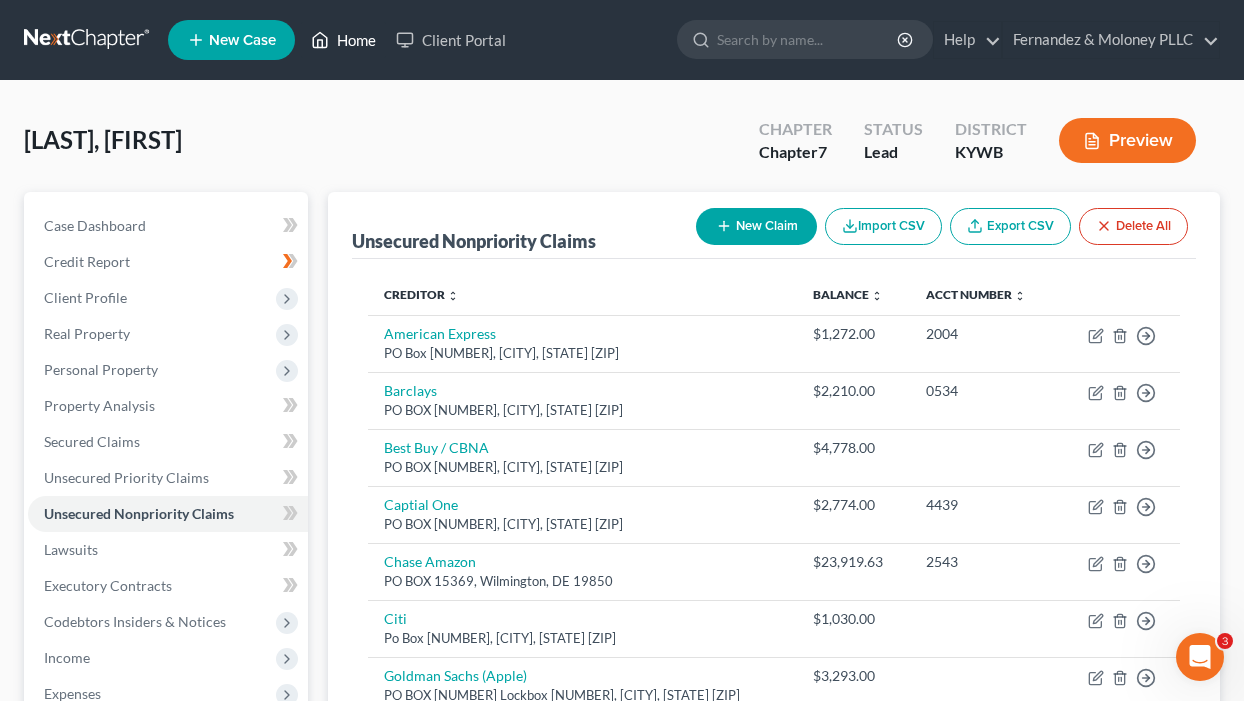 click on "Home" at bounding box center (343, 40) 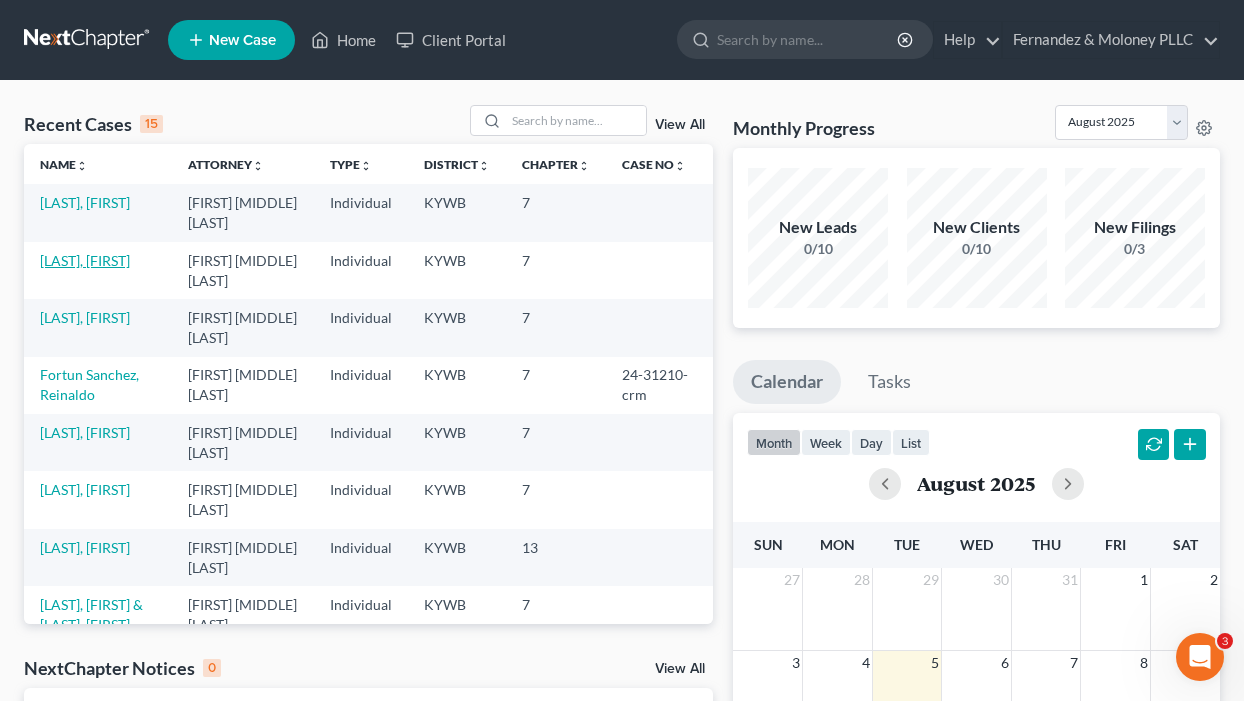 click on "[LAST], [FIRST]" at bounding box center [85, 260] 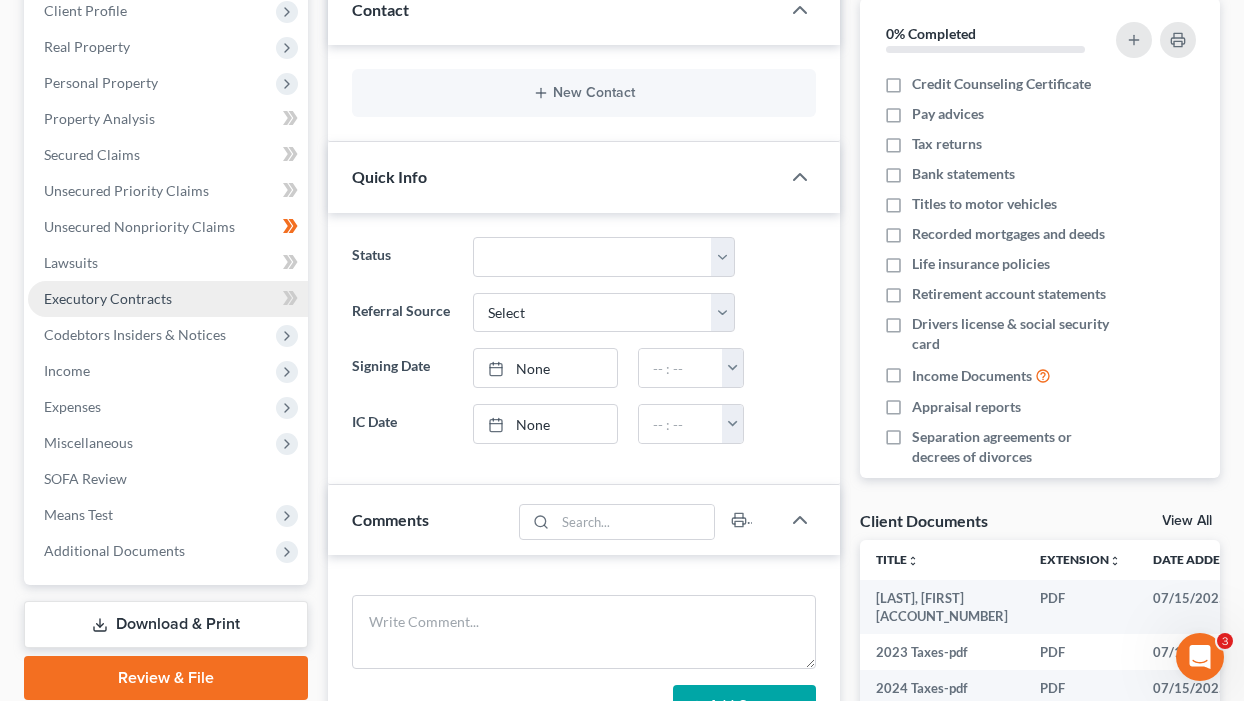 scroll, scrollTop: 400, scrollLeft: 0, axis: vertical 